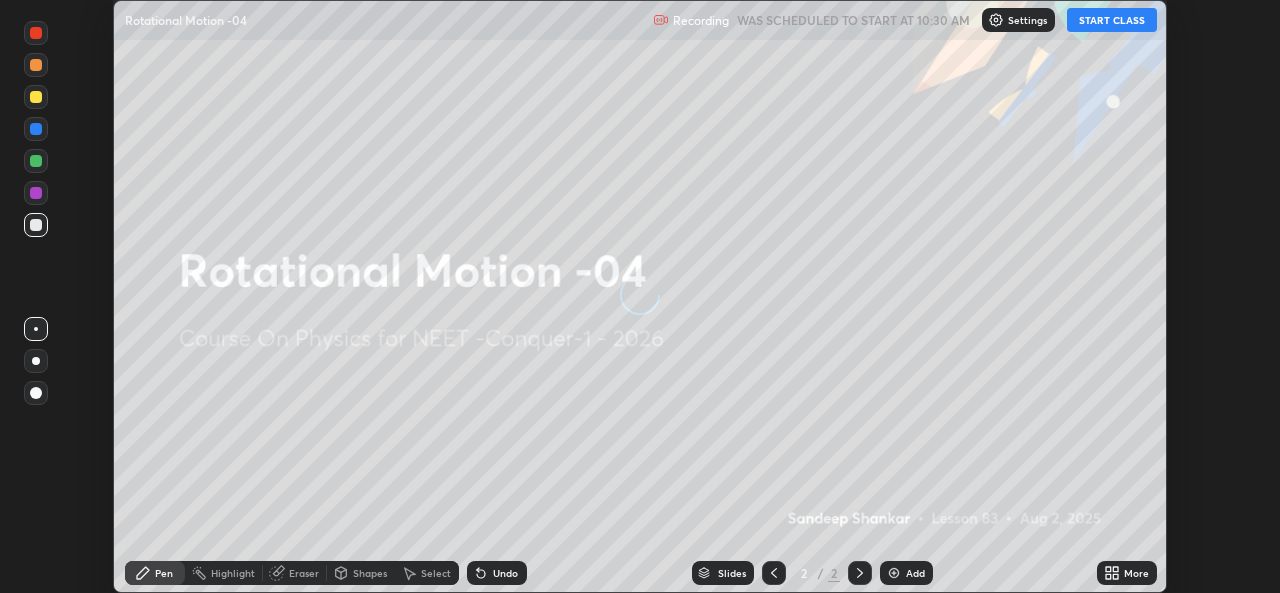 scroll, scrollTop: 0, scrollLeft: 0, axis: both 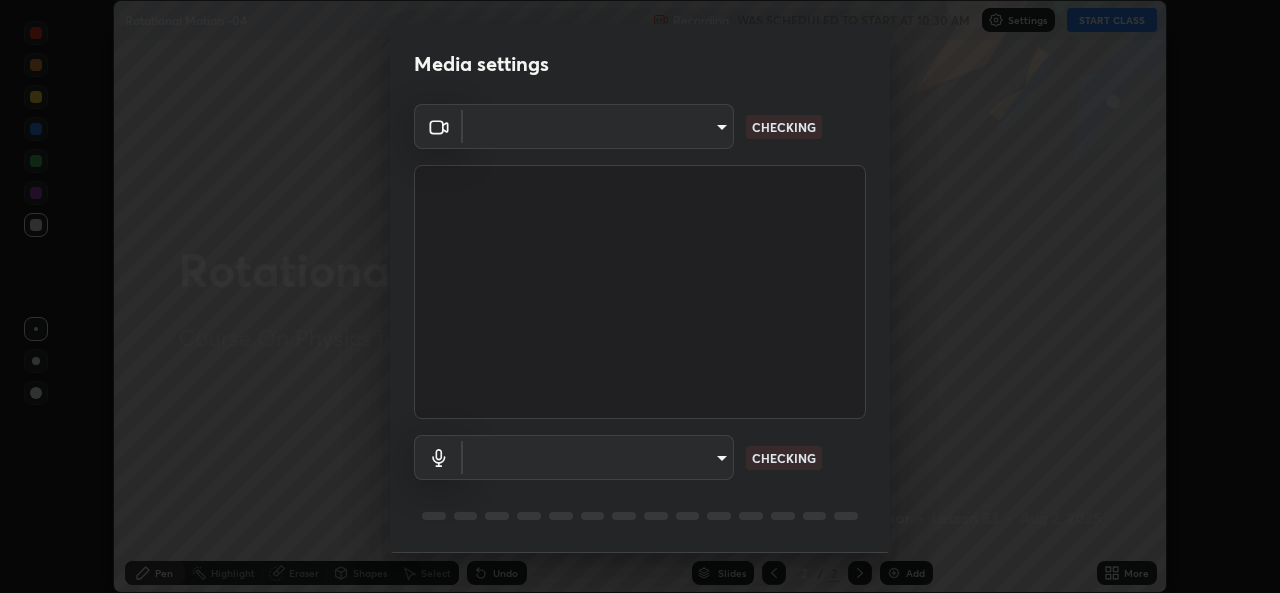 type on "05e0618f62b054dcc40553c7fbd7031c96524e68235480b96fb1515208e4dd7f" 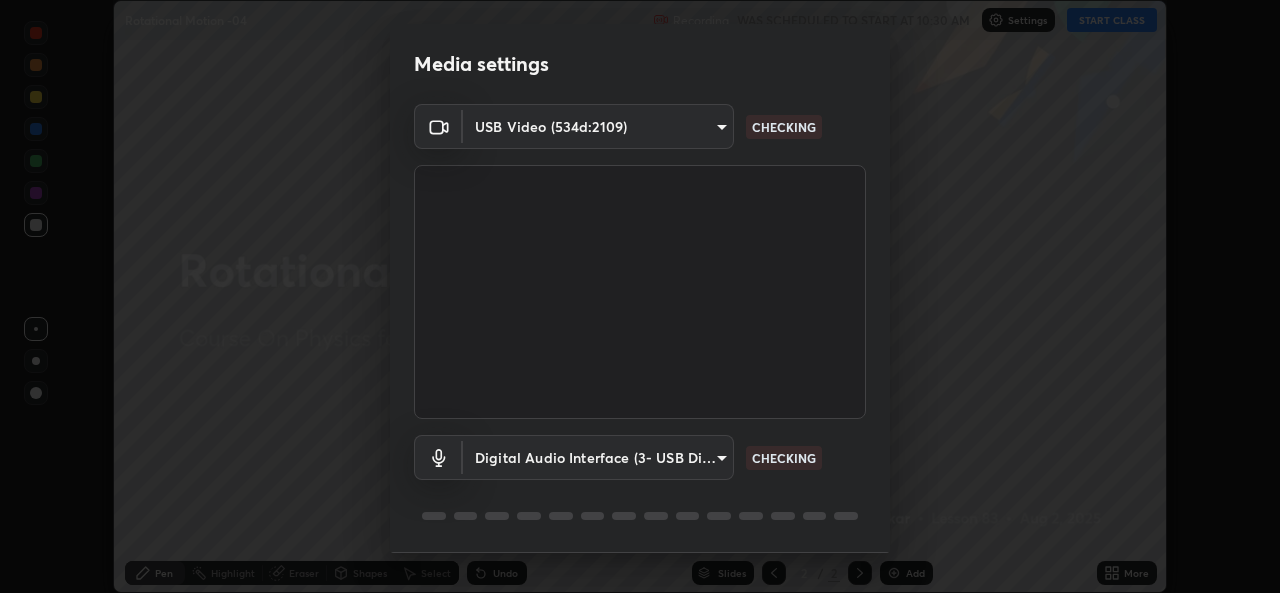 scroll, scrollTop: 63, scrollLeft: 0, axis: vertical 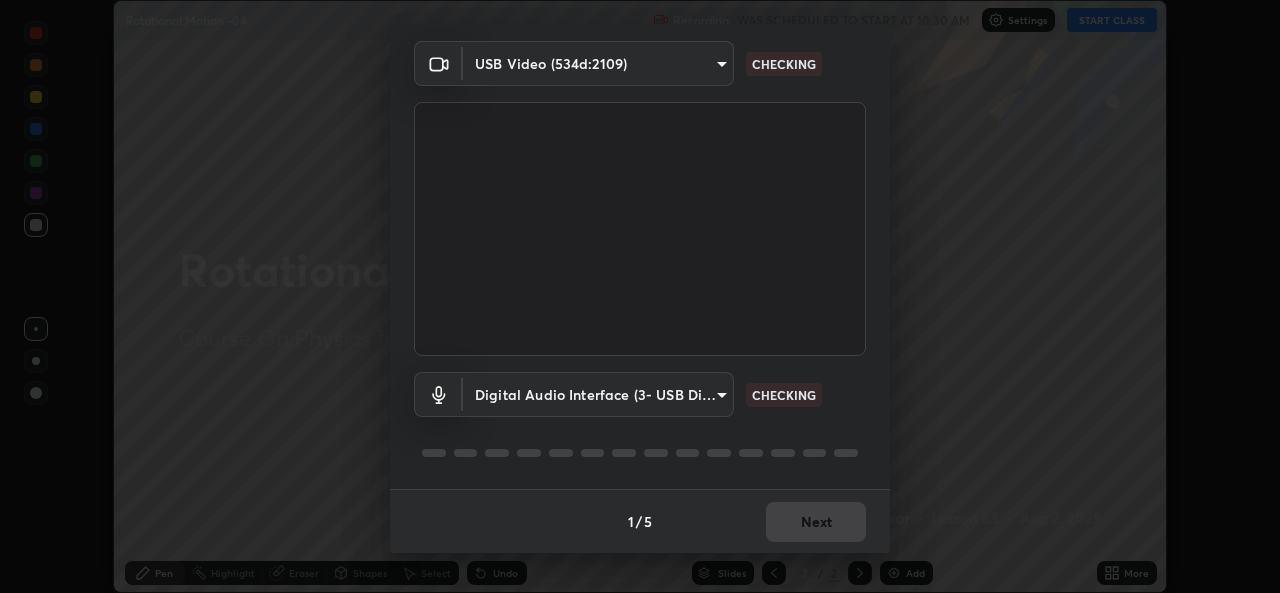 click on "Erase all Rotational Motion -04 Recording WAS SCHEDULED TO START AT  10:30 AM Settings START CLASS Setting up your live class Rotational Motion -04 • L83 of Course On Physics for NEET -Conquer-1 - 2026 [FIRST] [LAST] Pen Highlight Eraser Shapes Select Undo Slides 2 / 2 Add More No doubts shared Encourage your learners to ask a doubt for better clarity Report an issue Reason for reporting Buffering Chat not working Audio - Video sync issue Educator video quality low ​ Attach an image Report Media settings USB Video (534d:2109) 05e0618f62b054dcc40553c7fbd7031c96524e68235480b96fb1515208e4dd7f CHECKING Digital Audio Interface (3- USB Digital Audio) 9f550be56df35a7777e3246738e18588b2dd511c7d191a0186286be3b08ef4d4 CHECKING 1 / 5 Next" at bounding box center [640, 296] 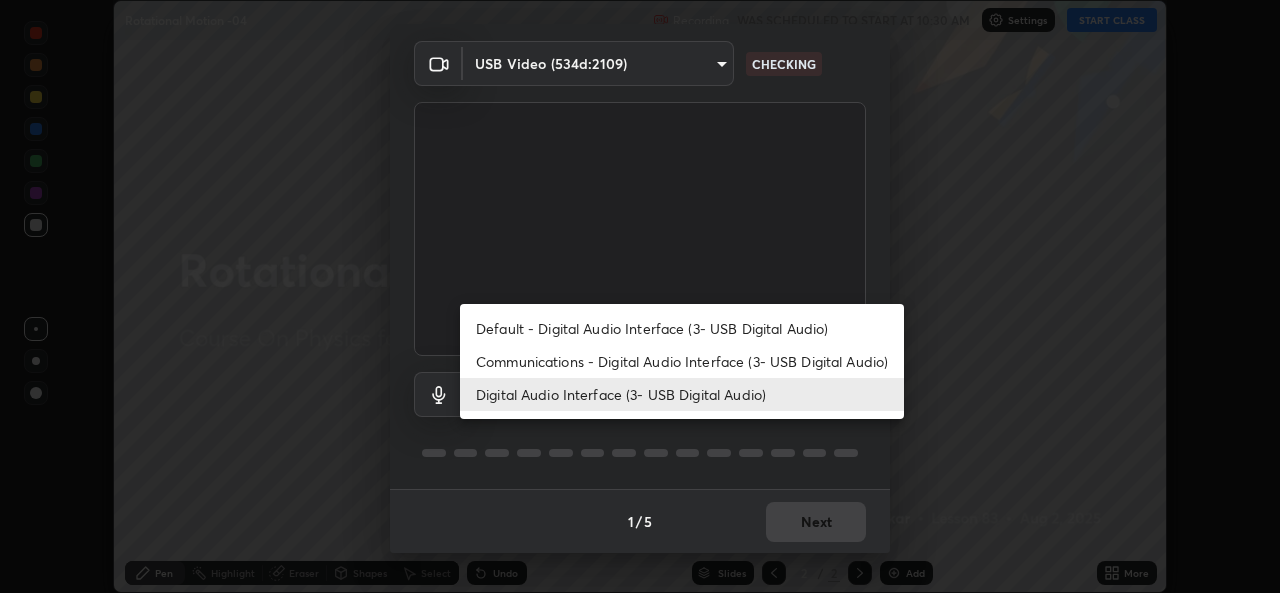 click on "Communications - Digital Audio Interface (3- USB Digital Audio)" at bounding box center [682, 361] 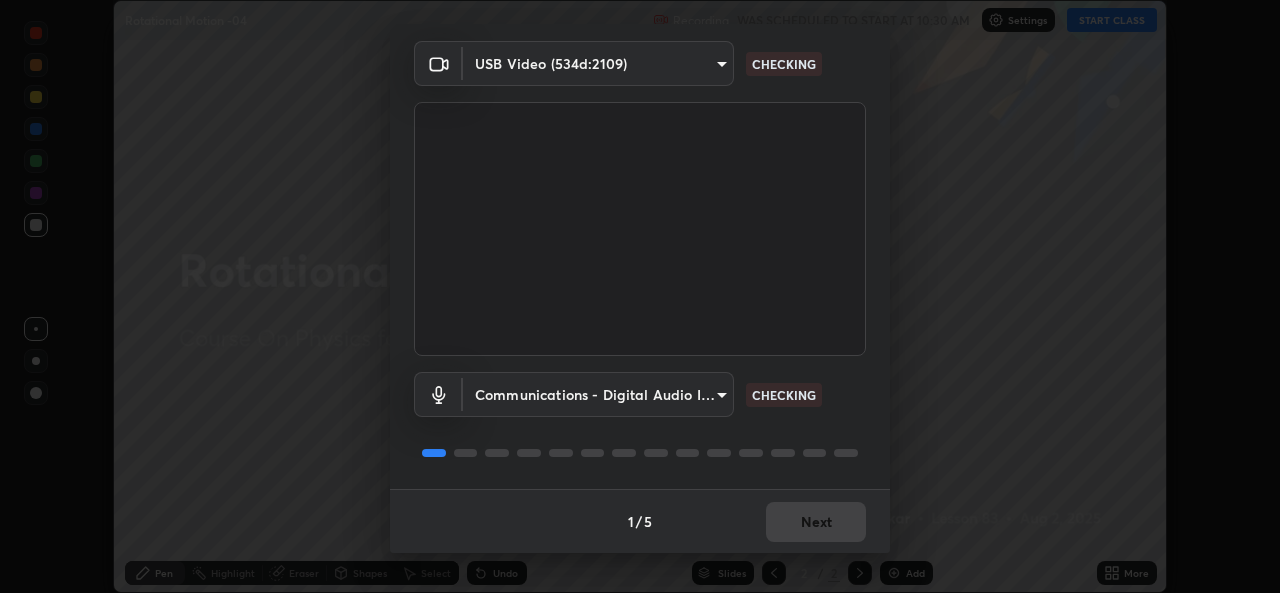 click on "Erase all Rotational Motion -04 Recording WAS SCHEDULED TO START AT  10:30 AM Settings START CLASS Setting up your live class Rotational Motion -04 • L83 of Course On Physics for NEET -Conquer-1 - 2026 [FIRST] [LAST] Pen Highlight Eraser Shapes Select Undo Slides 2 / 2 Add More No doubts shared Encourage your learners to ask a doubt for better clarity Report an issue Reason for reporting Buffering Chat not working Audio - Video sync issue Educator video quality low ​ Attach an image Report Media settings USB Video (534d:2109) 05e0618f62b054dcc40553c7fbd7031c96524e68235480b96fb1515208e4dd7f CHECKING Digital Audio Interface (3- USB Digital Audio) 9f550be56df35a7777e3246738e18588b2dd511c7d191a0186286be3b08ef4d4 CHECKING 1 / 5 Next" at bounding box center (640, 296) 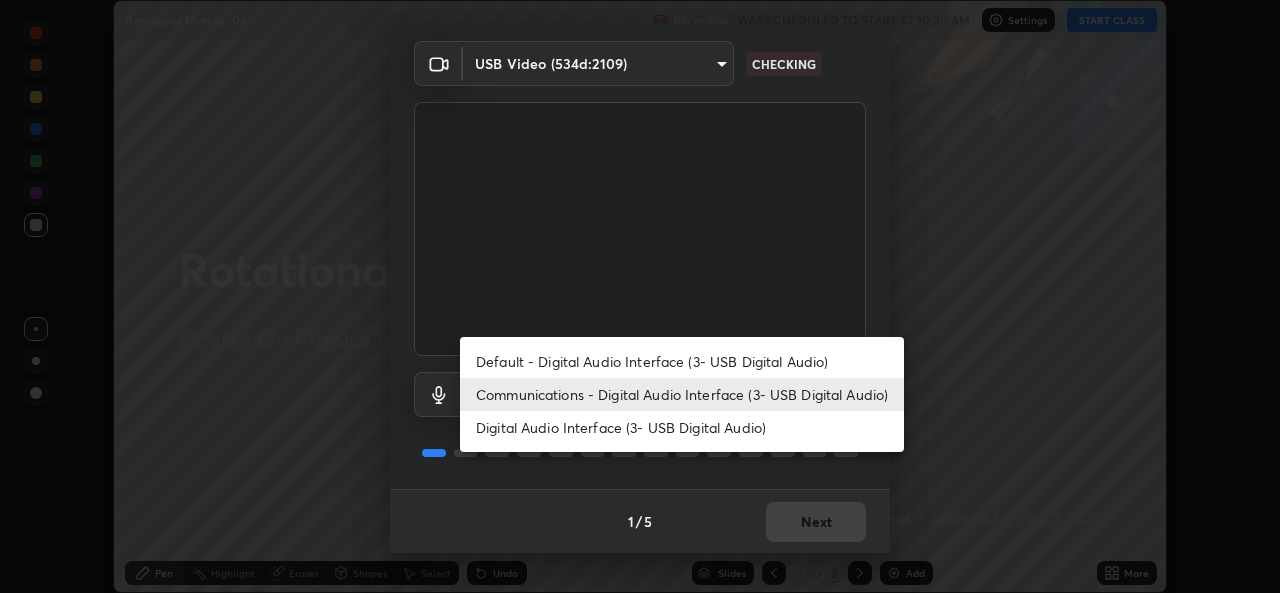 click on "Digital Audio Interface (3- USB Digital Audio)" at bounding box center [682, 427] 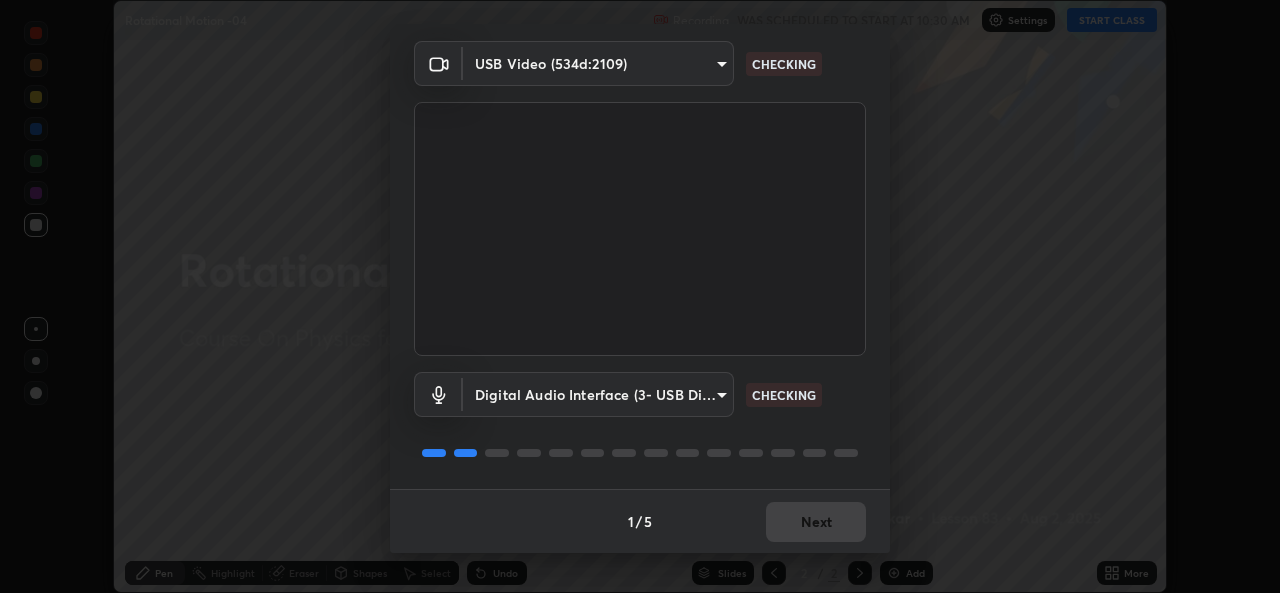 click on "1 / 5 Next" at bounding box center [640, 521] 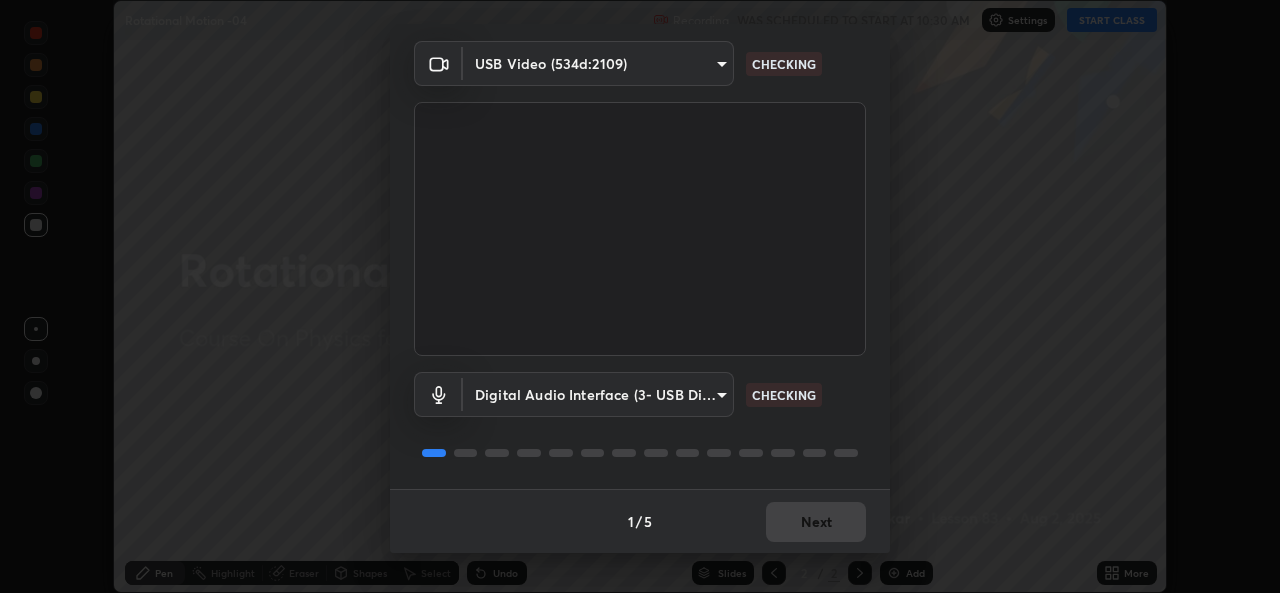 click on "1 / 5 Next" at bounding box center (640, 521) 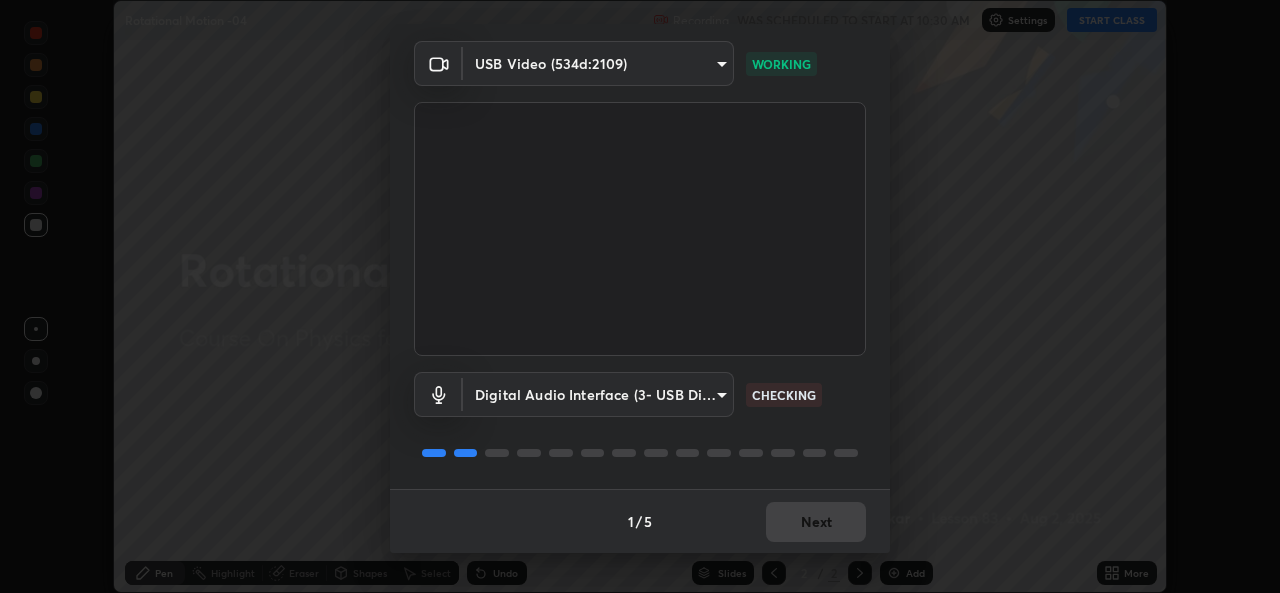 click on "1 / 5 Next" at bounding box center [640, 521] 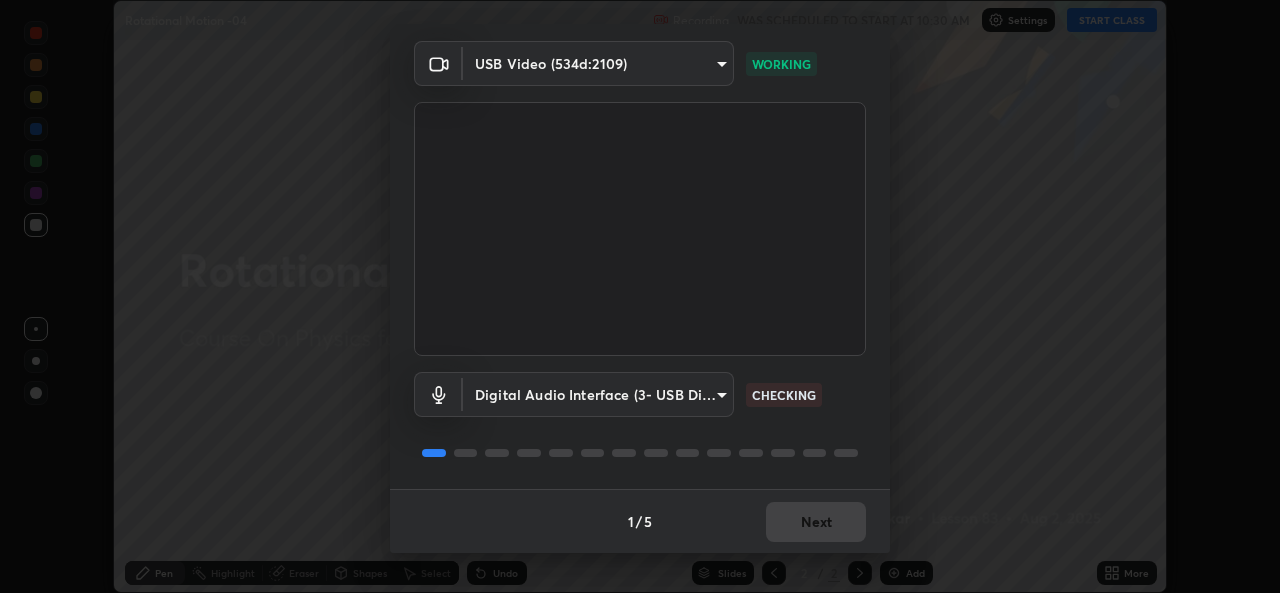 click on "1 / 5 Next" at bounding box center (640, 521) 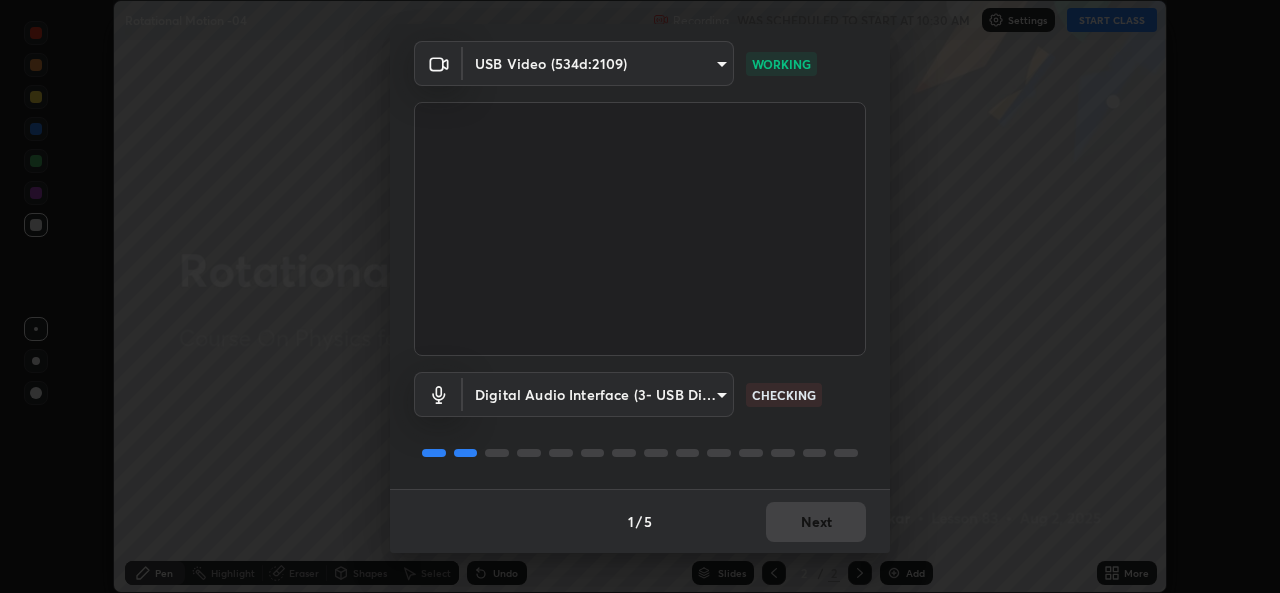 click on "1 / 5 Next" at bounding box center [640, 521] 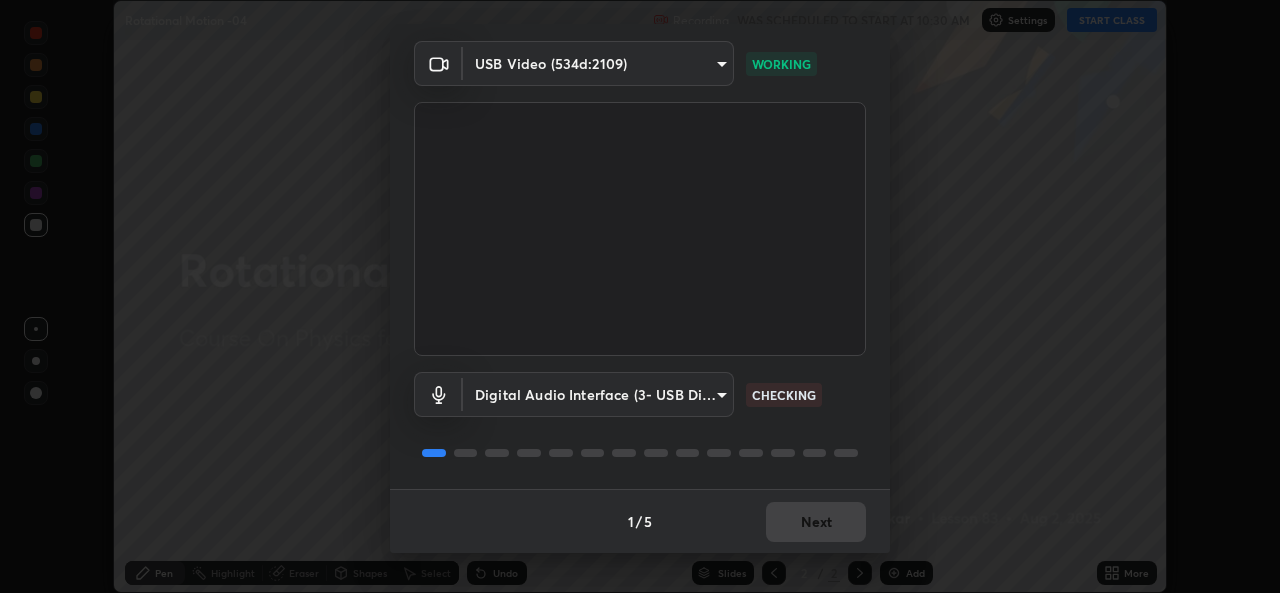 click on "Next" at bounding box center [816, 522] 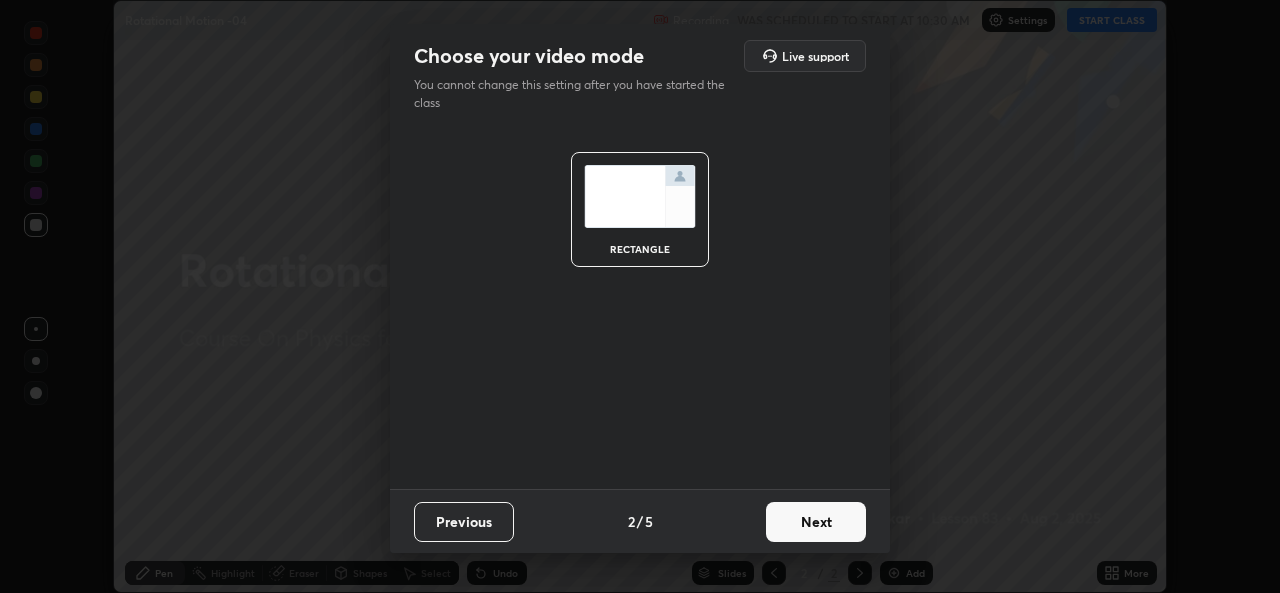 scroll, scrollTop: 0, scrollLeft: 0, axis: both 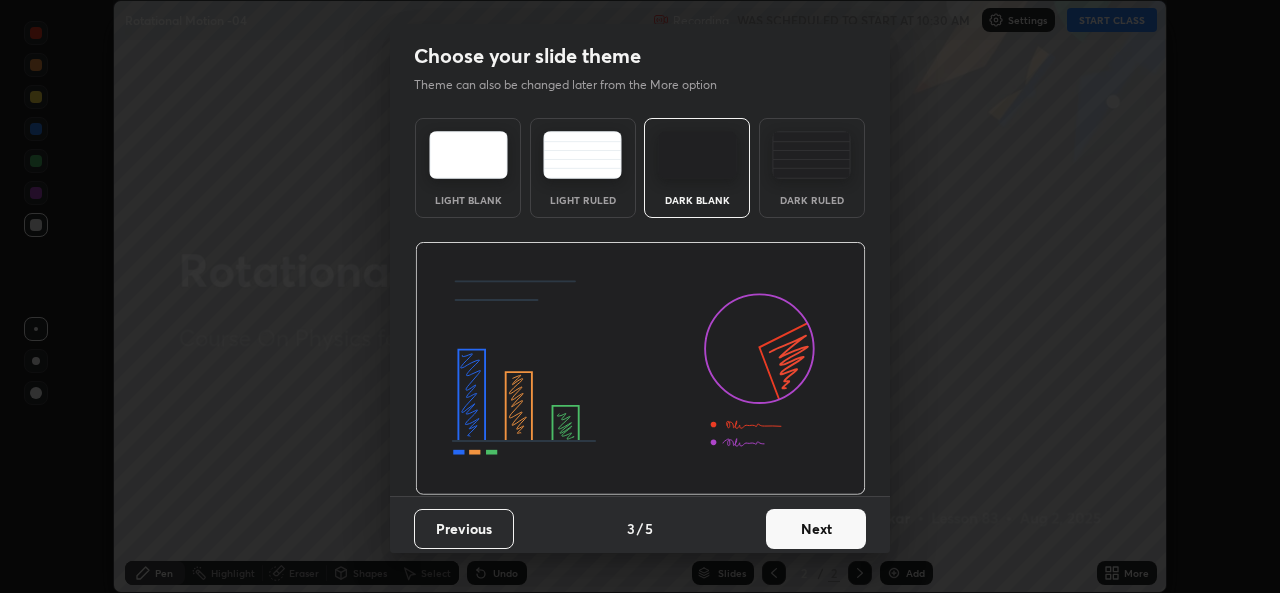 click on "Next" at bounding box center [816, 529] 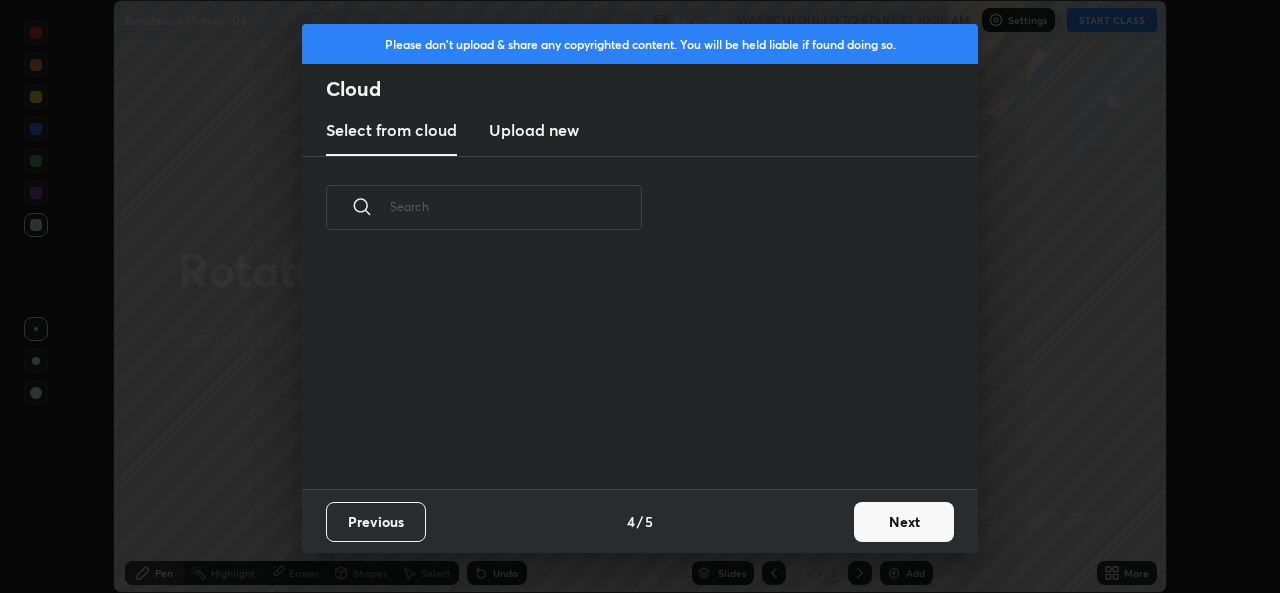 click on "Previous 4 / 5 Next" at bounding box center (640, 521) 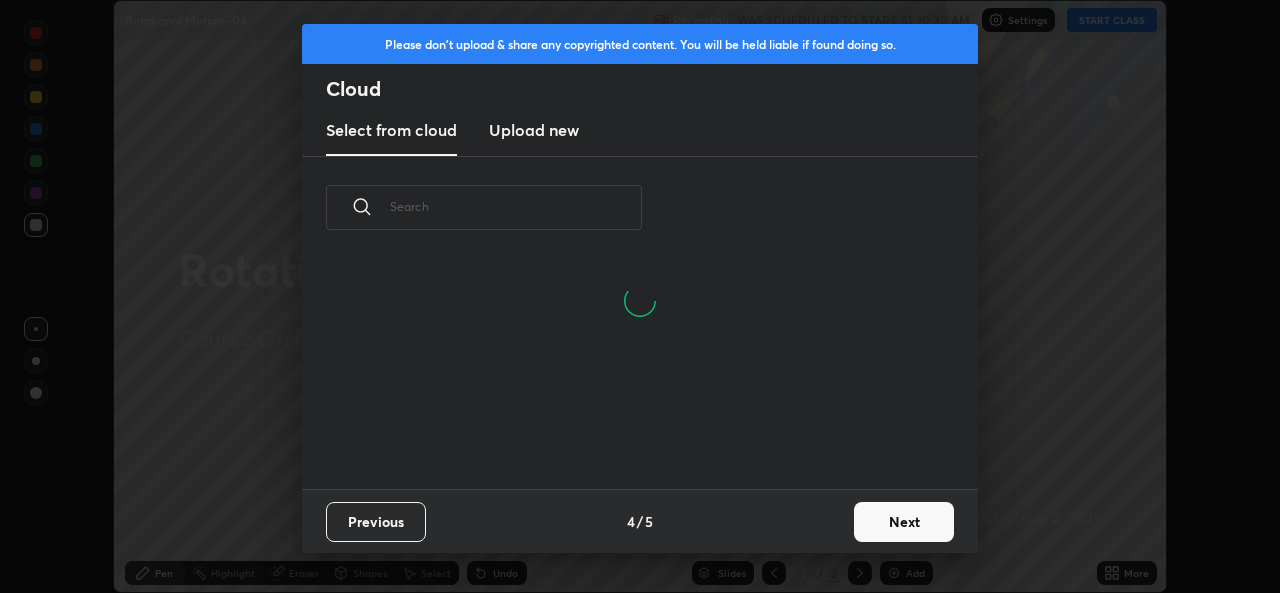 click on "Next" at bounding box center [904, 522] 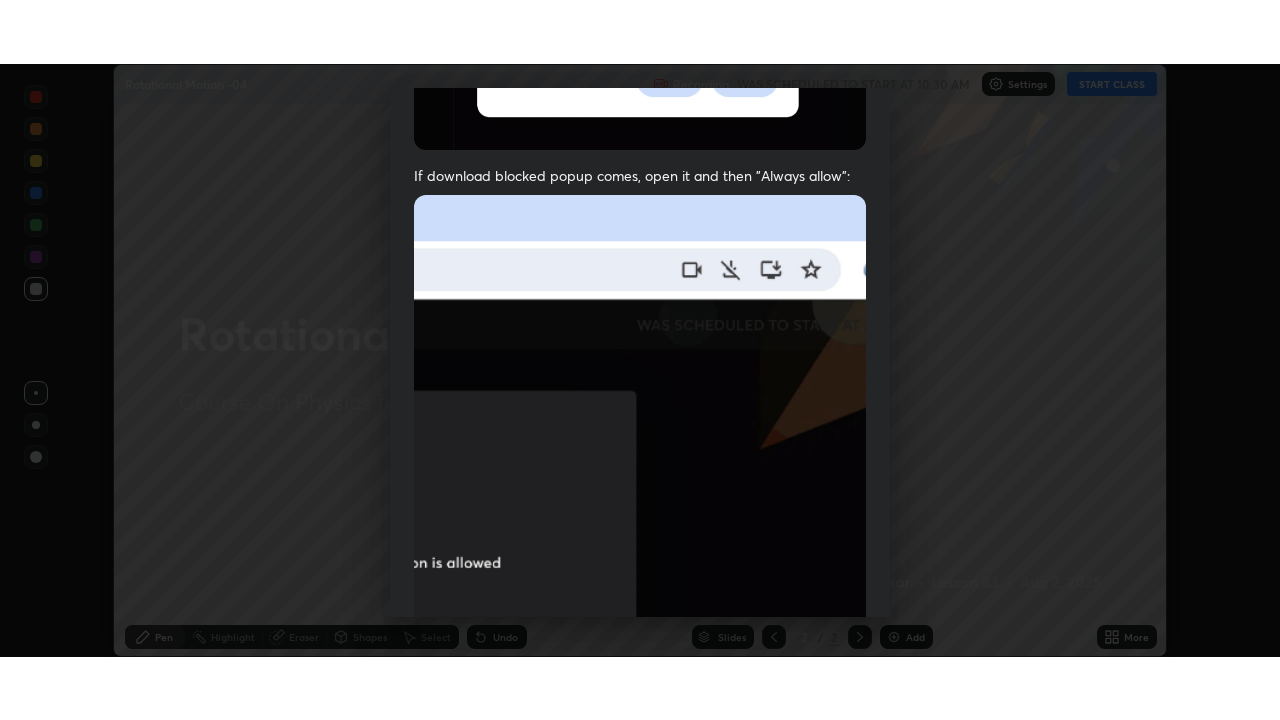scroll, scrollTop: 471, scrollLeft: 0, axis: vertical 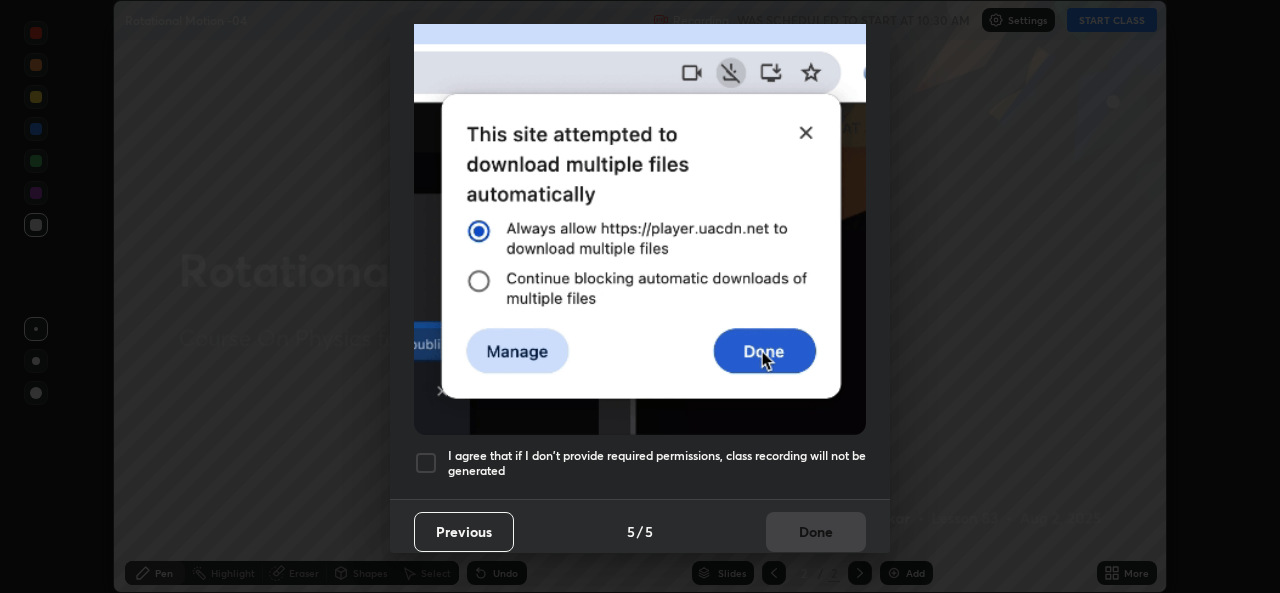 click at bounding box center (426, 463) 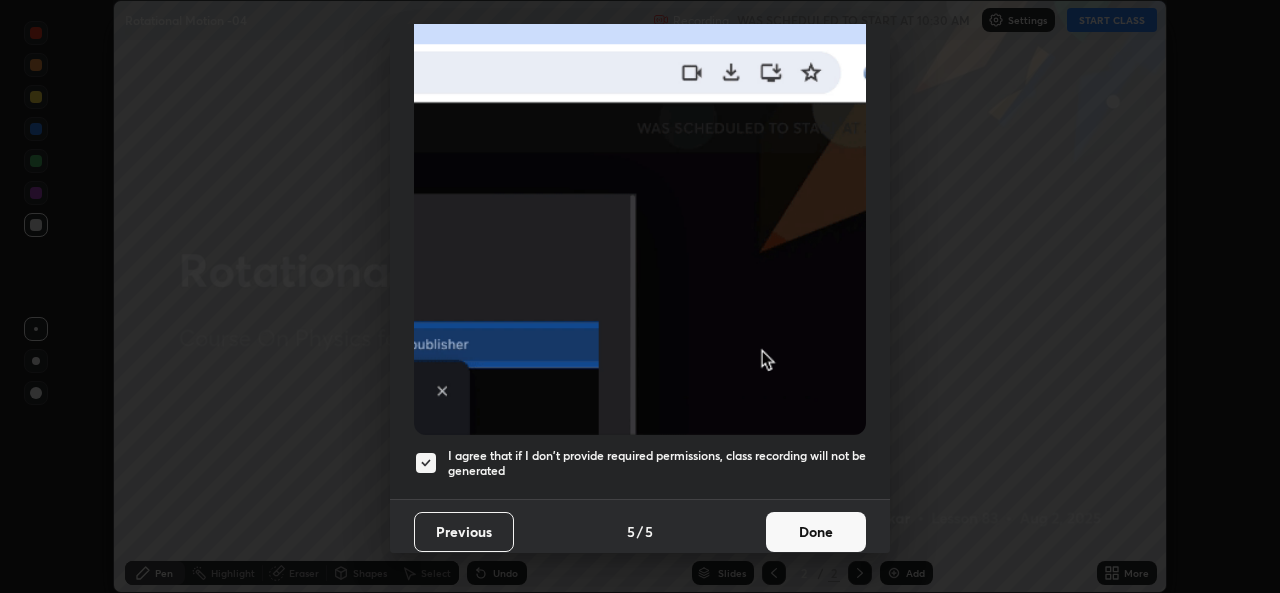 click on "Done" at bounding box center [816, 532] 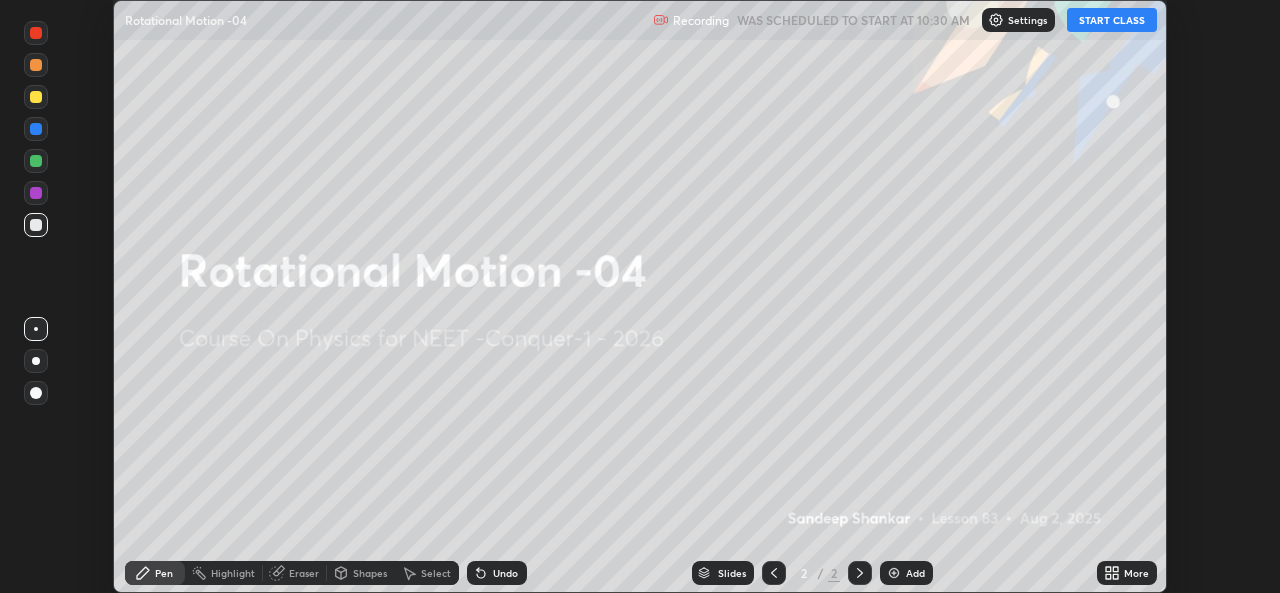 click 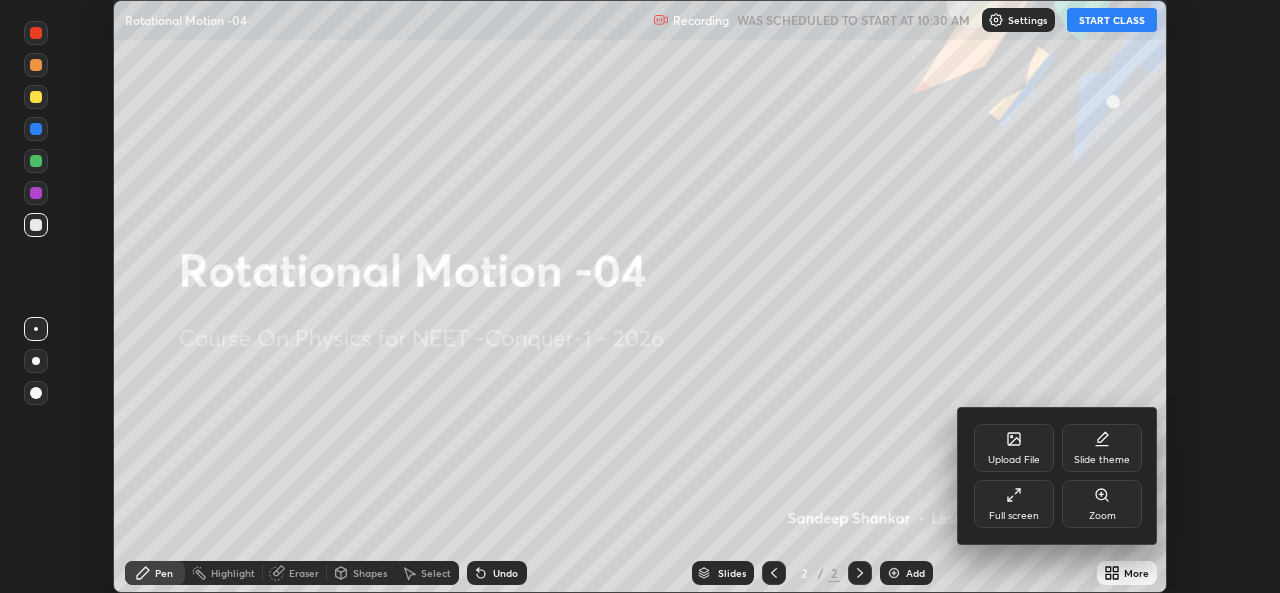 click on "Full screen" at bounding box center (1014, 504) 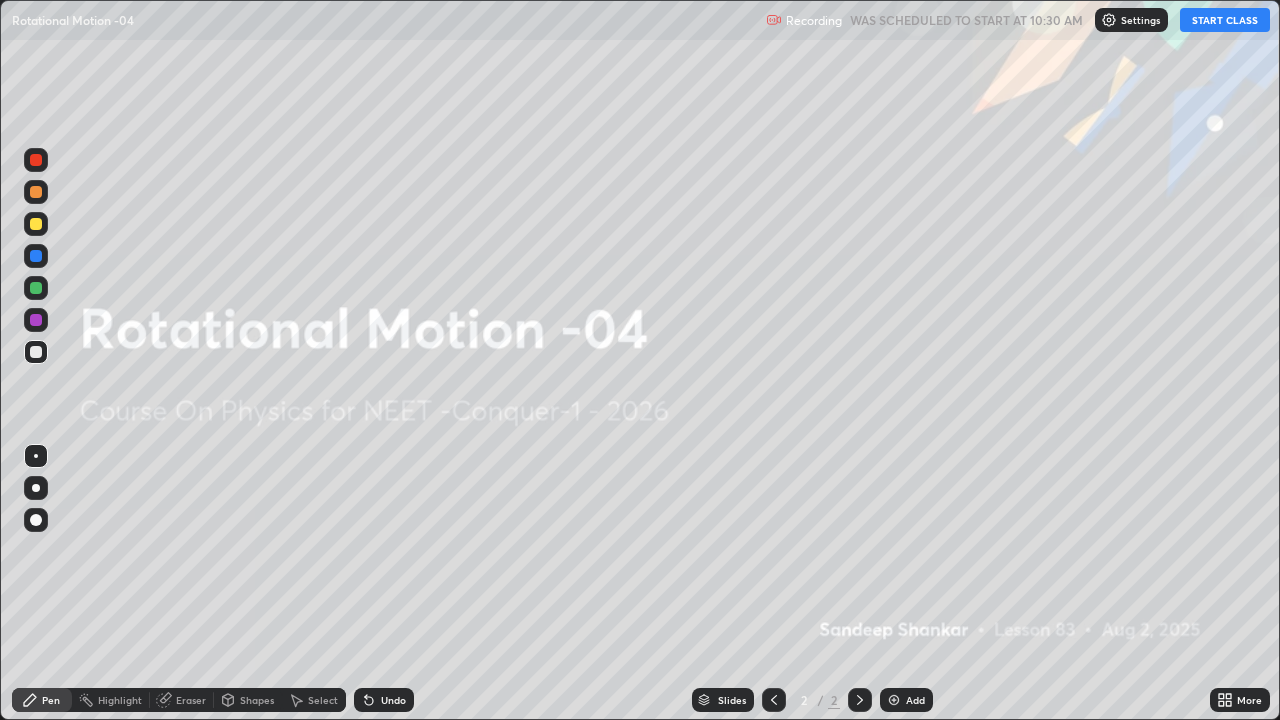 scroll, scrollTop: 99280, scrollLeft: 98720, axis: both 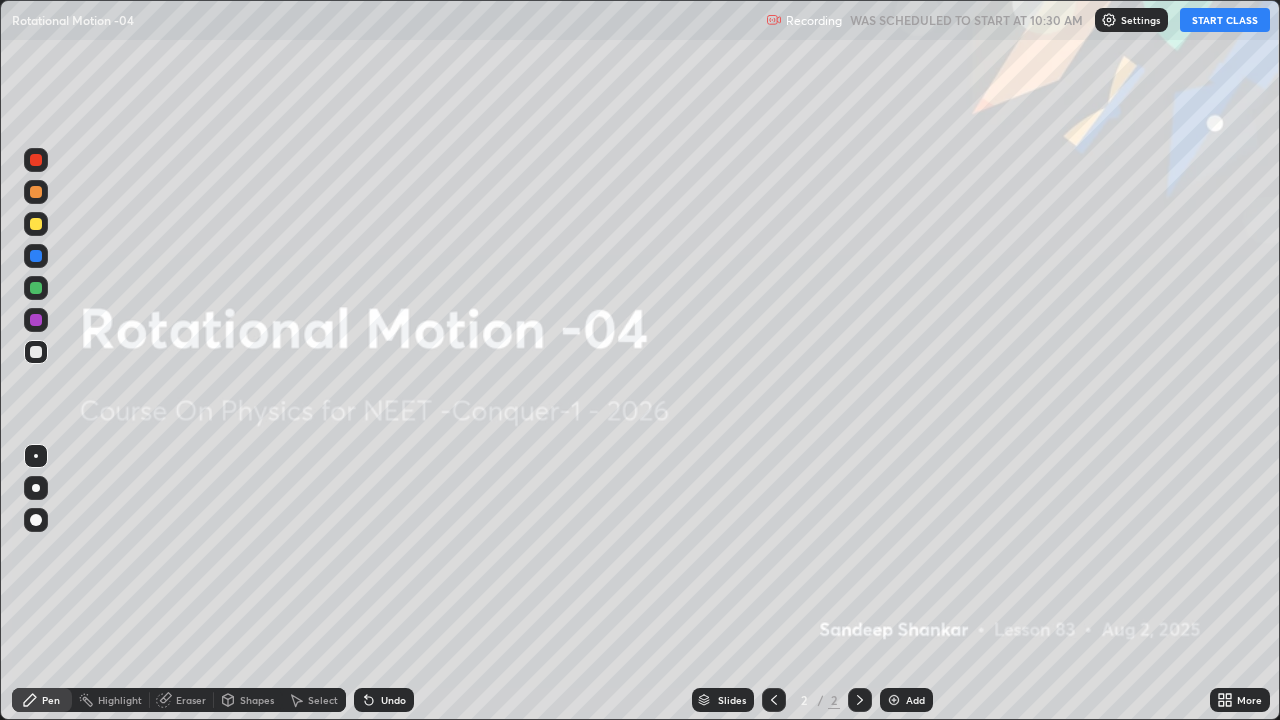 click on "START CLASS" at bounding box center (1225, 20) 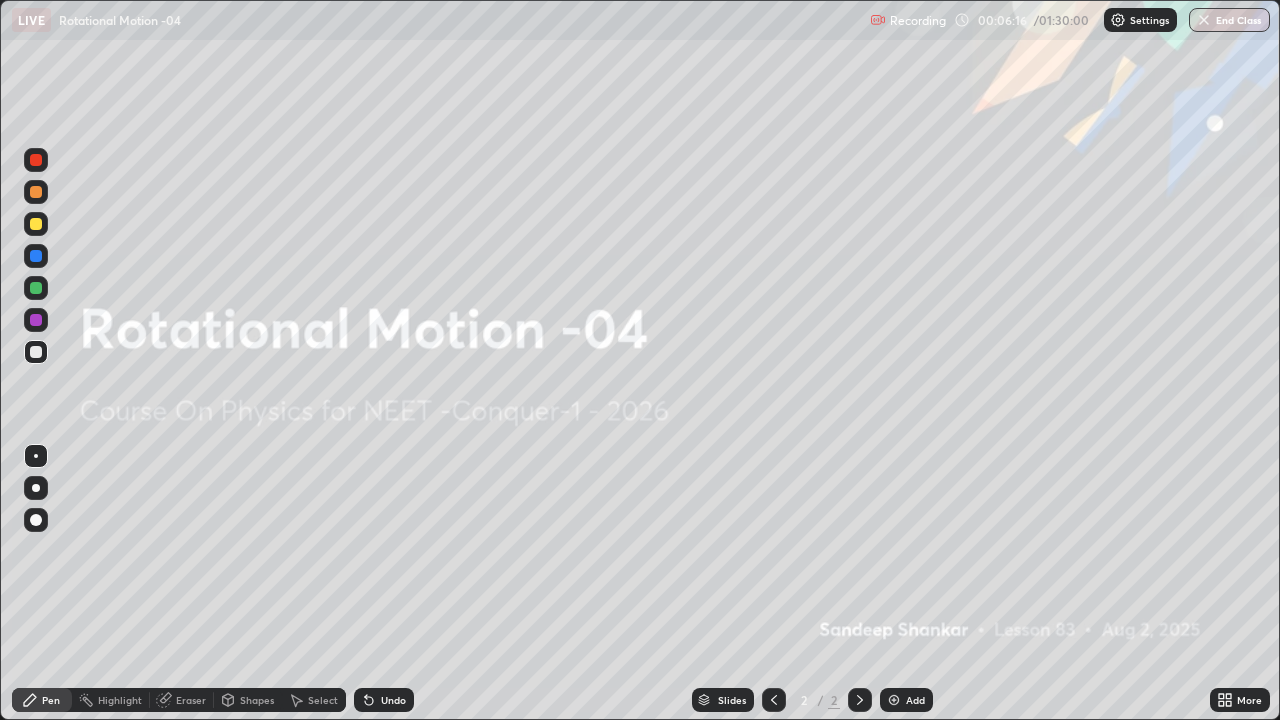 click at bounding box center (36, 224) 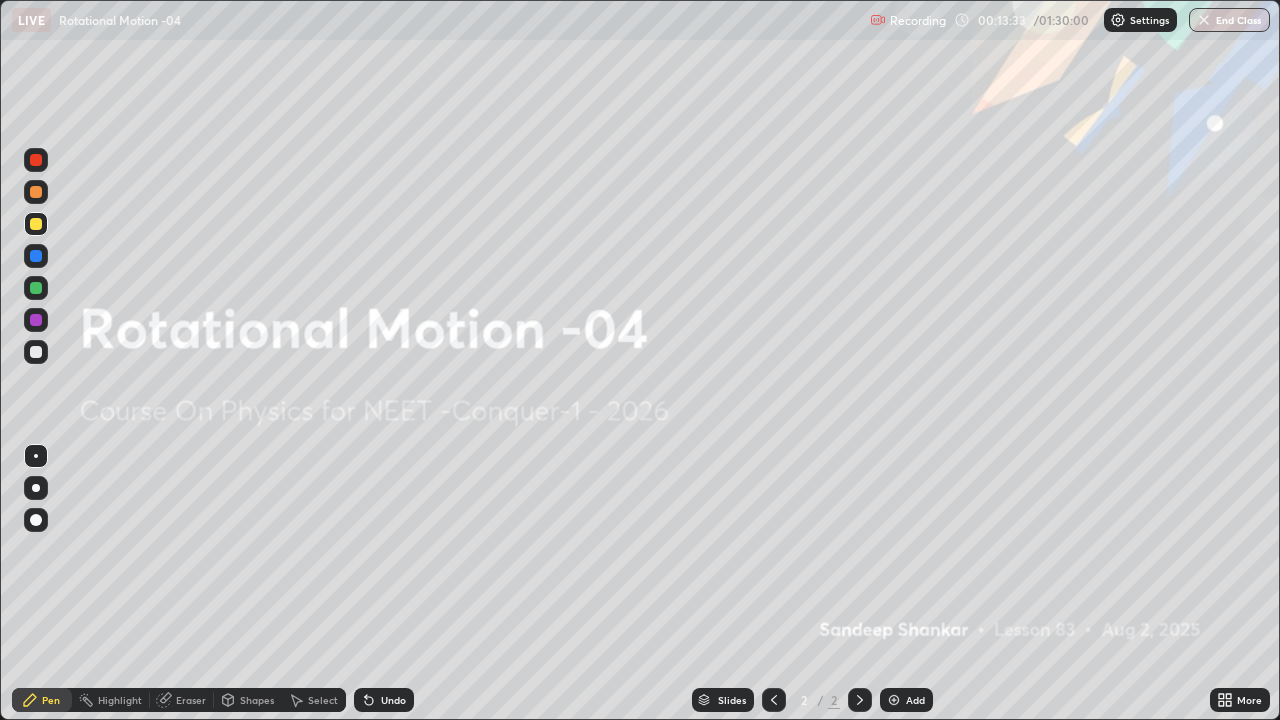 click on "Shapes" at bounding box center (248, 700) 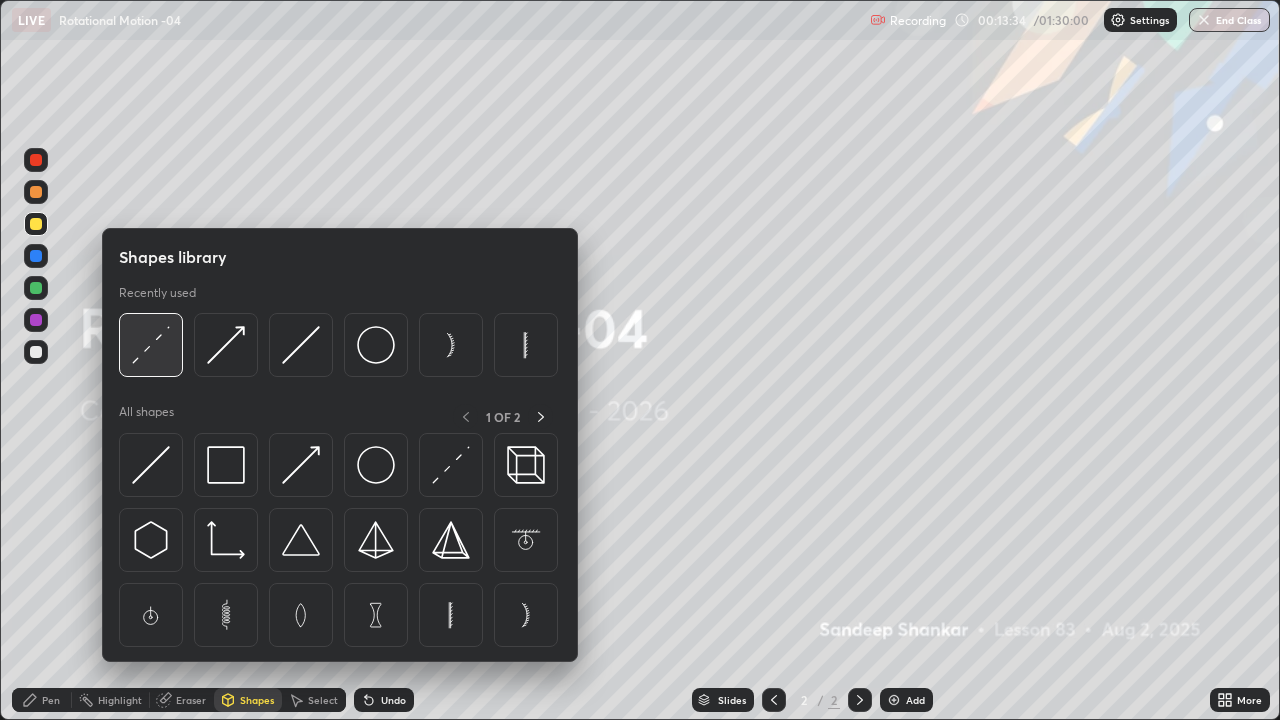 click at bounding box center [151, 345] 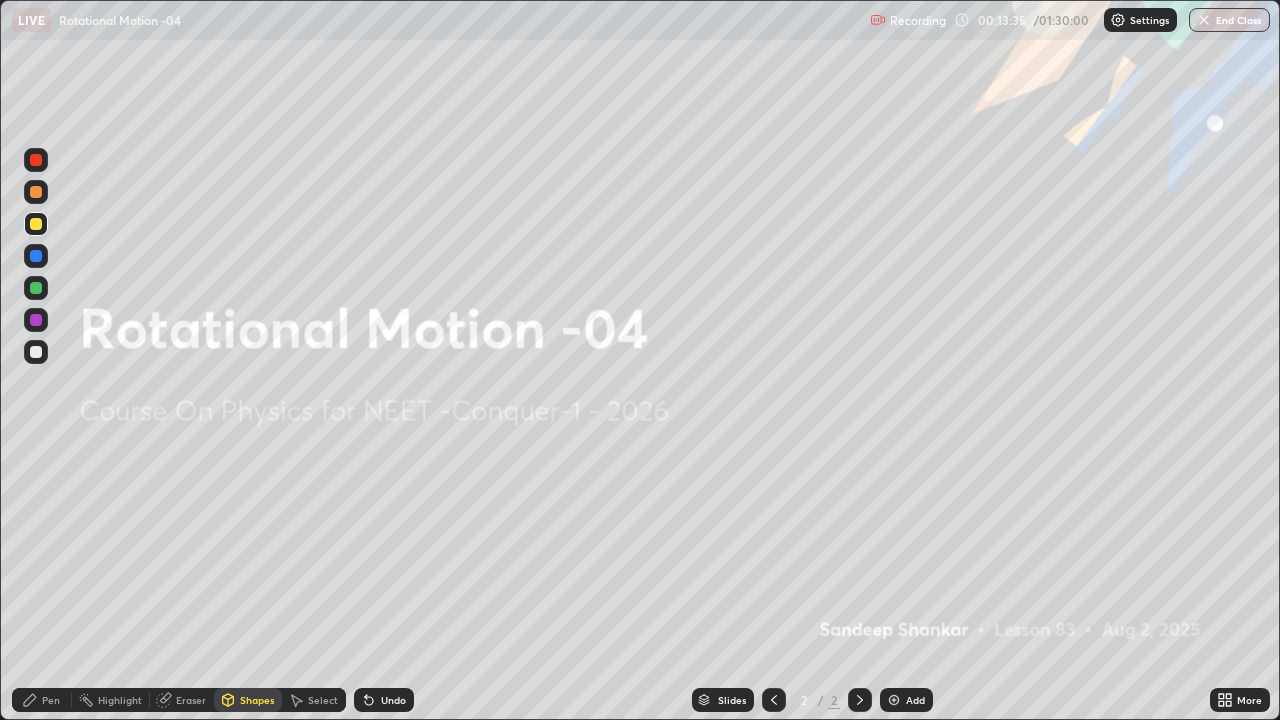 click at bounding box center [36, 256] 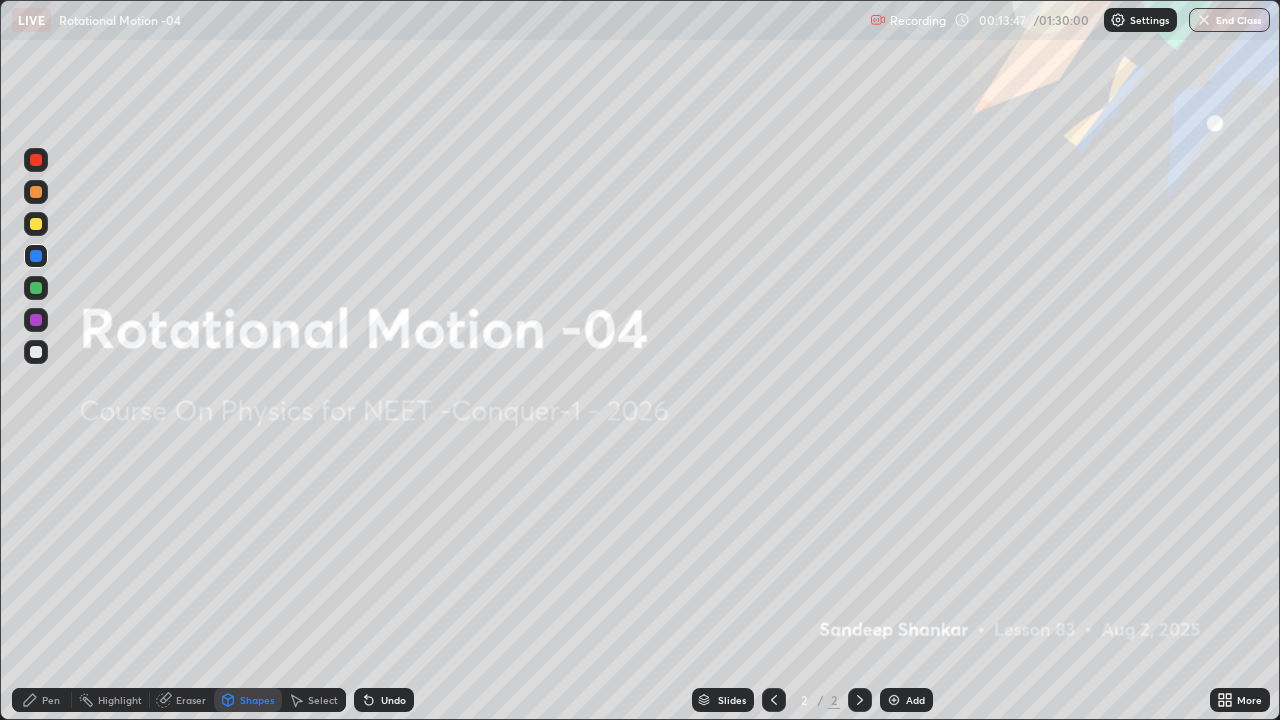 click on "Pen" at bounding box center [51, 700] 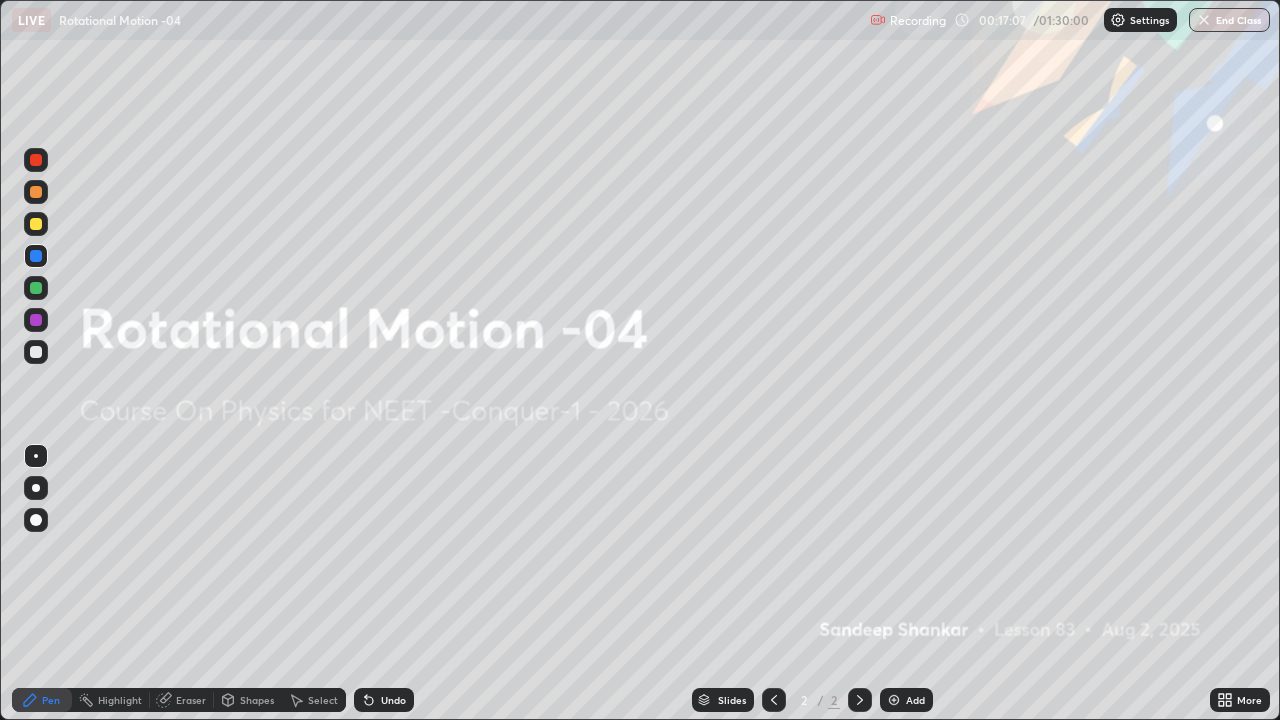 click on "Eraser" at bounding box center (191, 700) 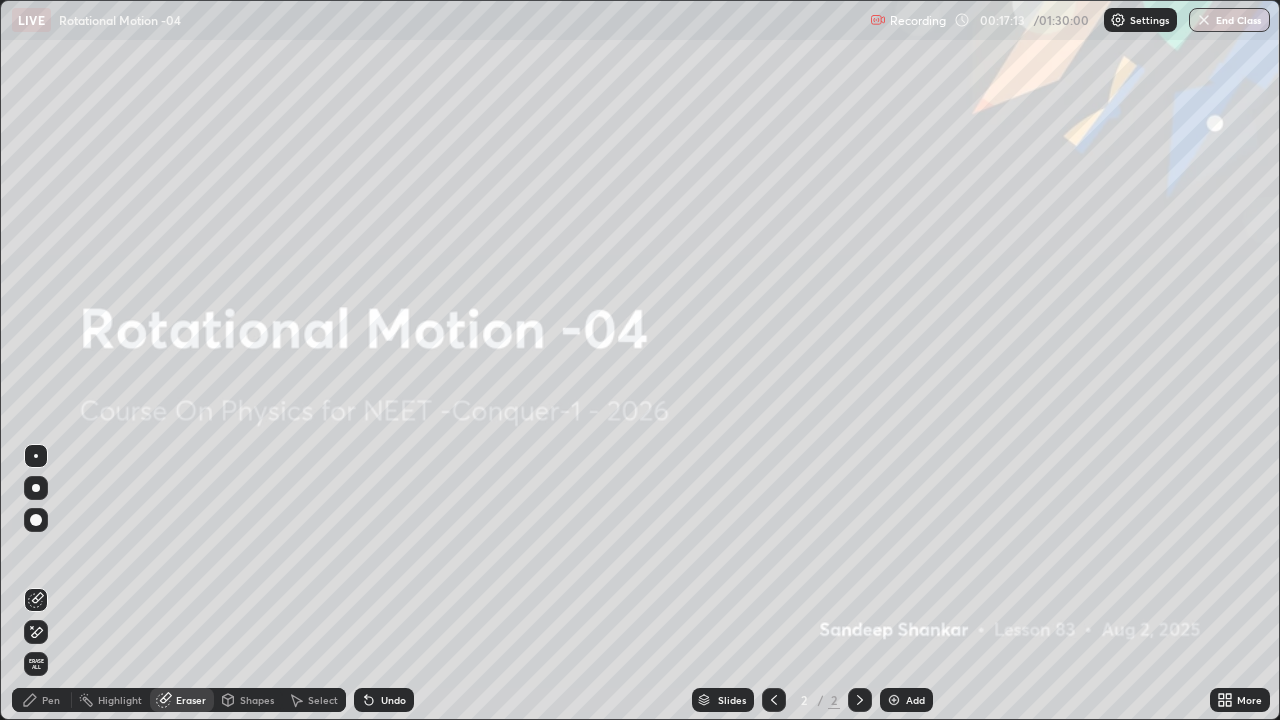 click on "Pen" at bounding box center [51, 700] 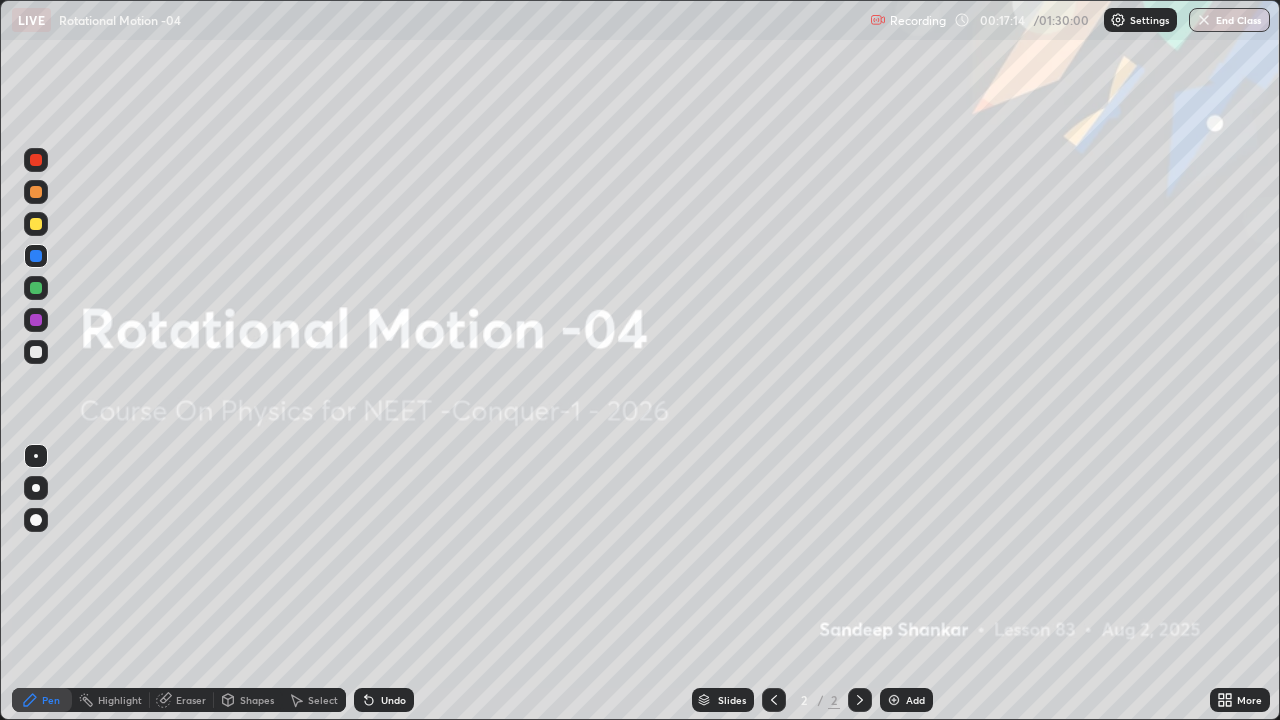 click at bounding box center [36, 352] 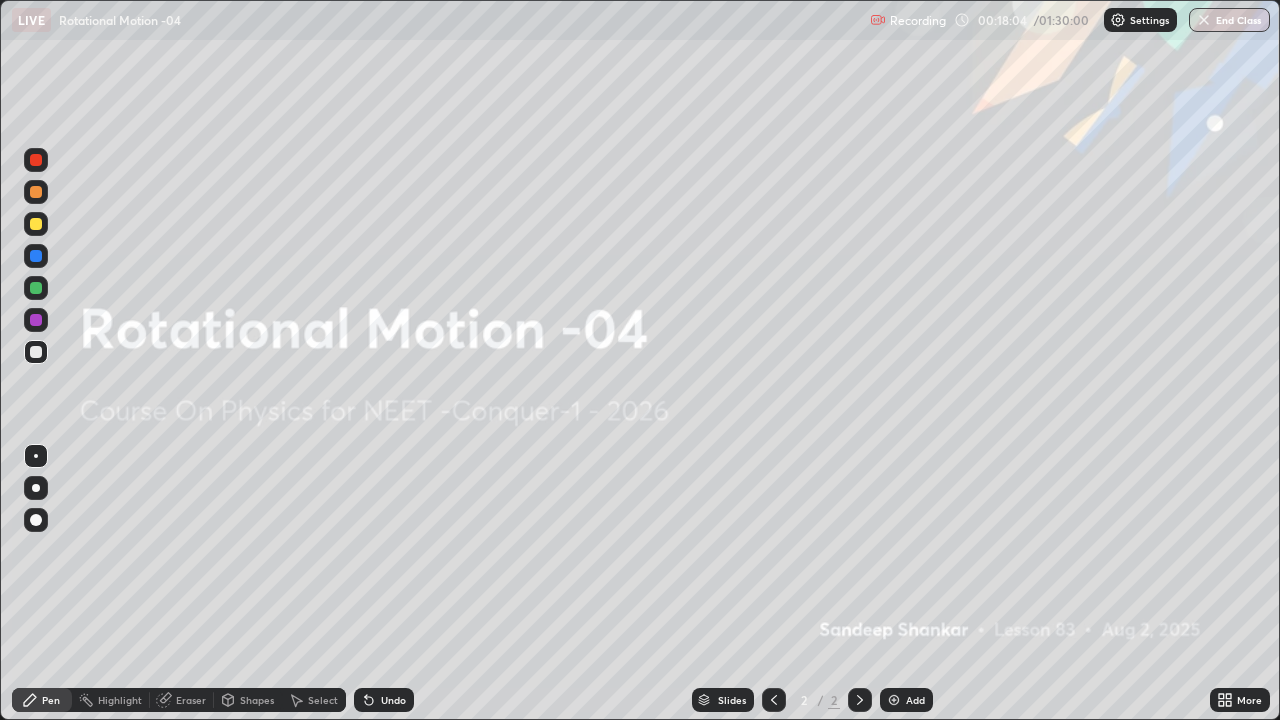 click at bounding box center [774, 700] 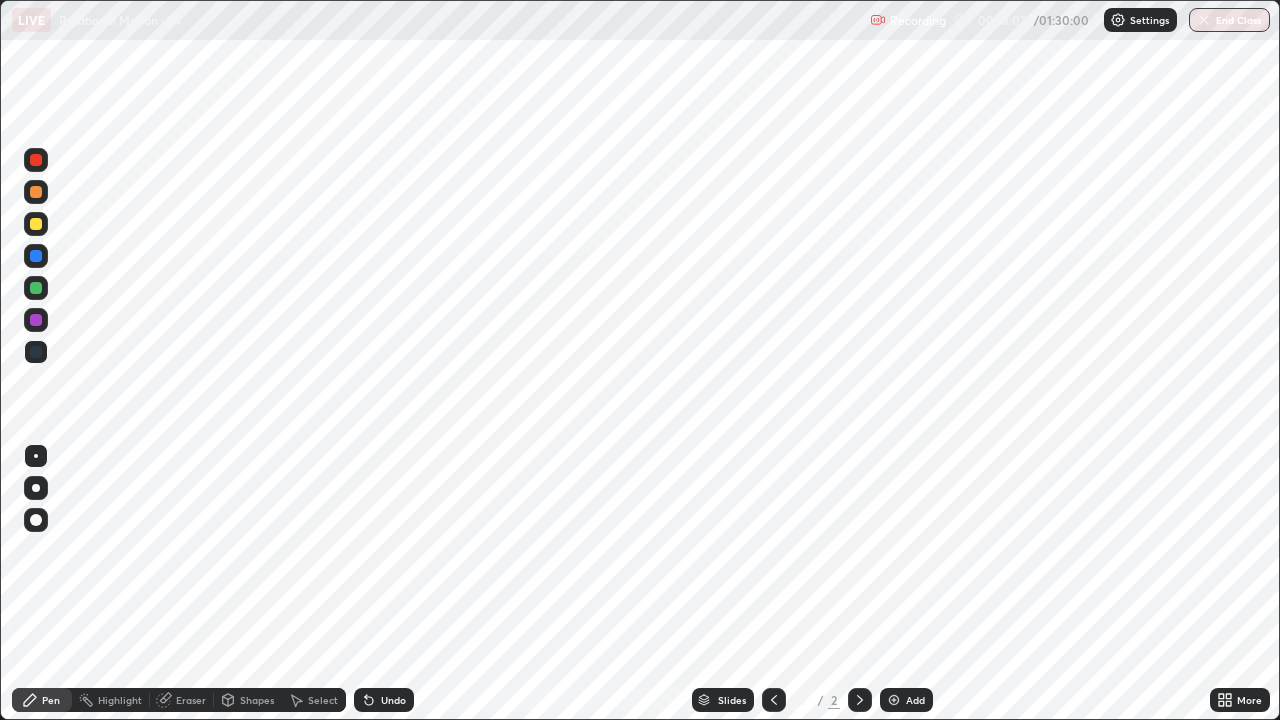 click 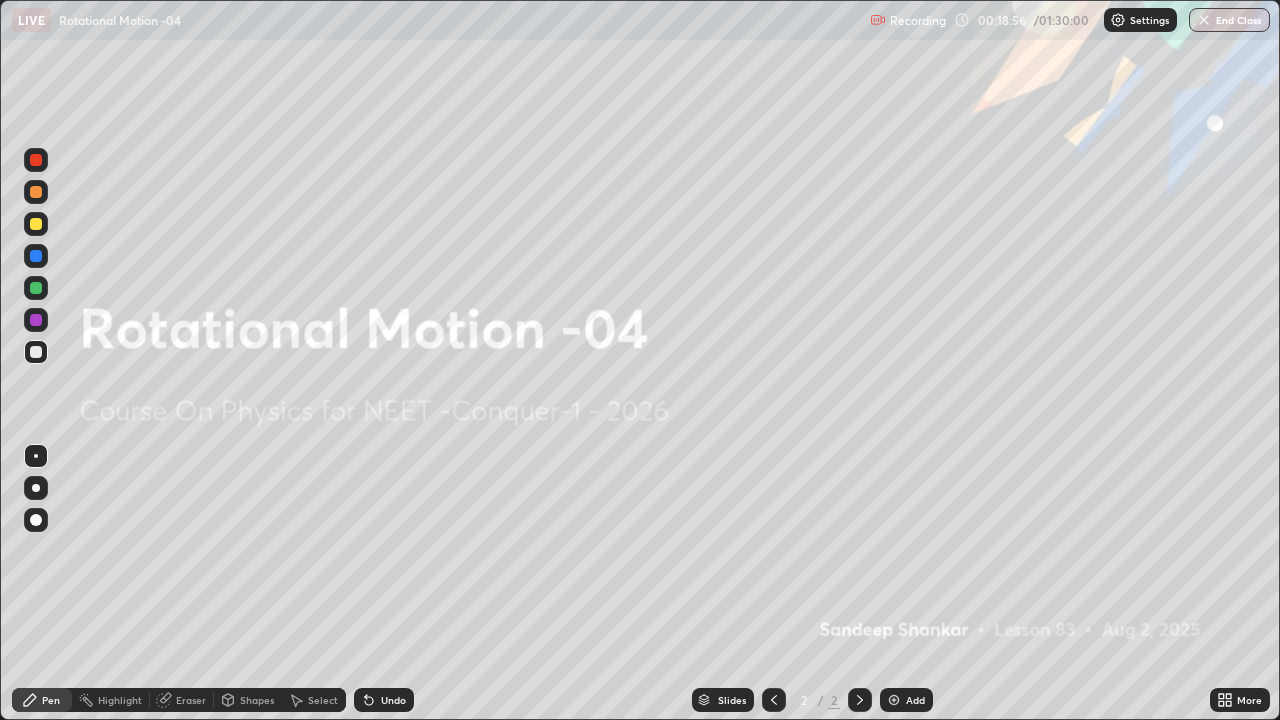 click on "Add" at bounding box center [906, 700] 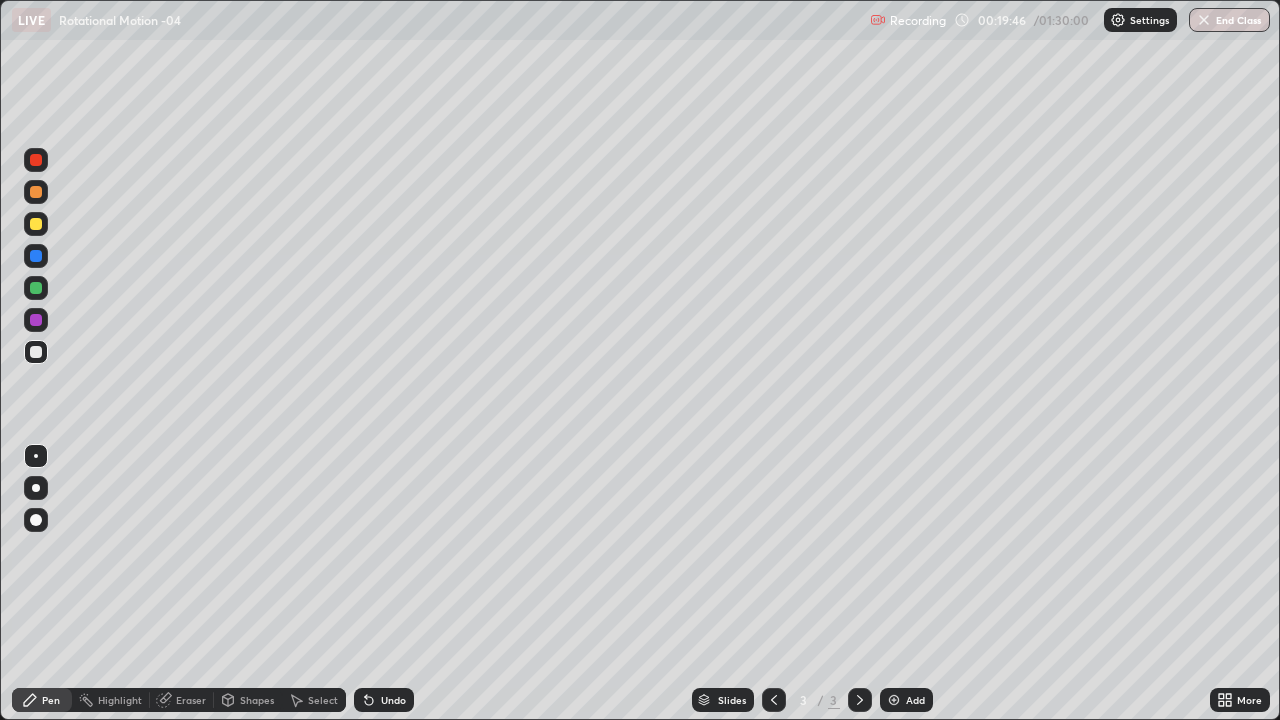 click 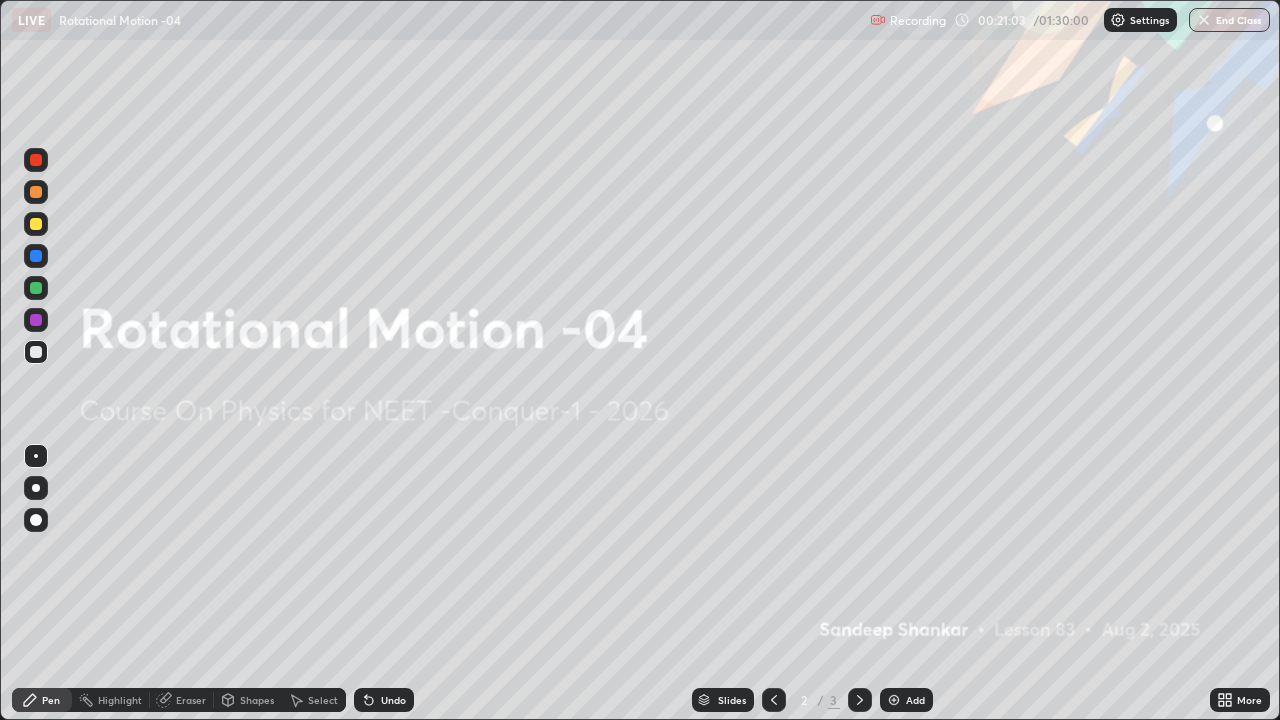 click 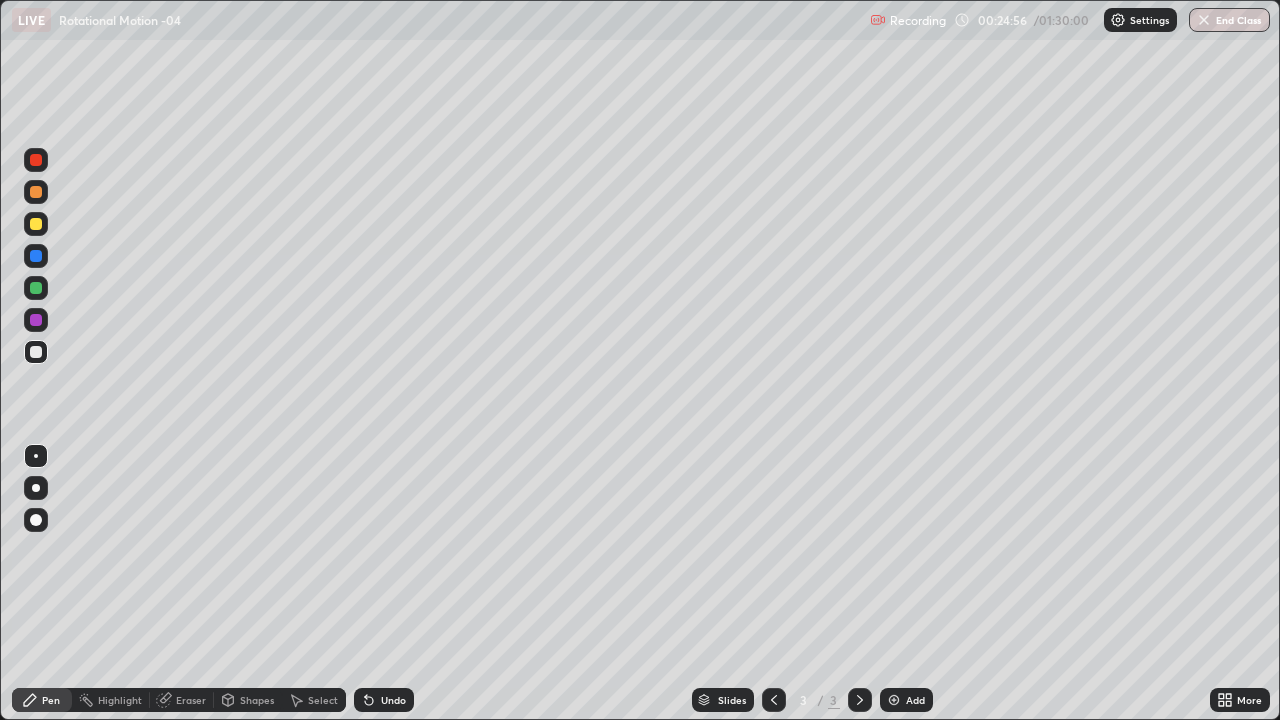 click at bounding box center (36, 224) 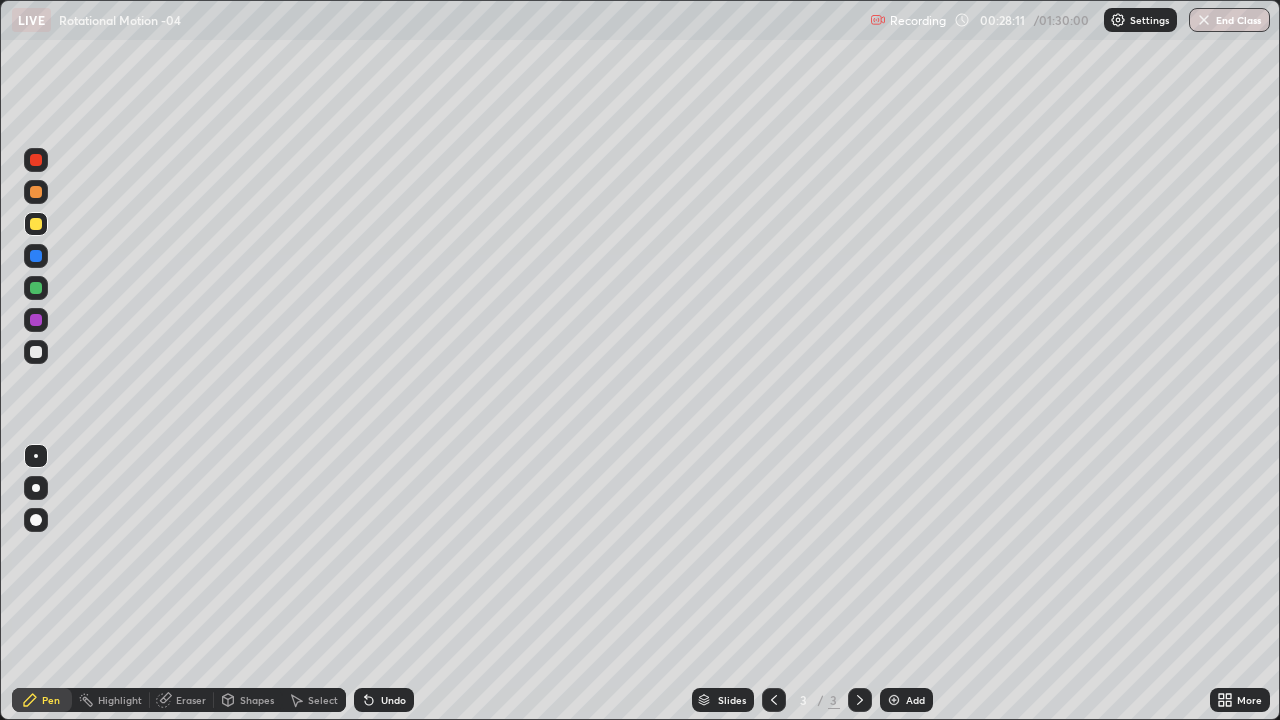 click at bounding box center (36, 352) 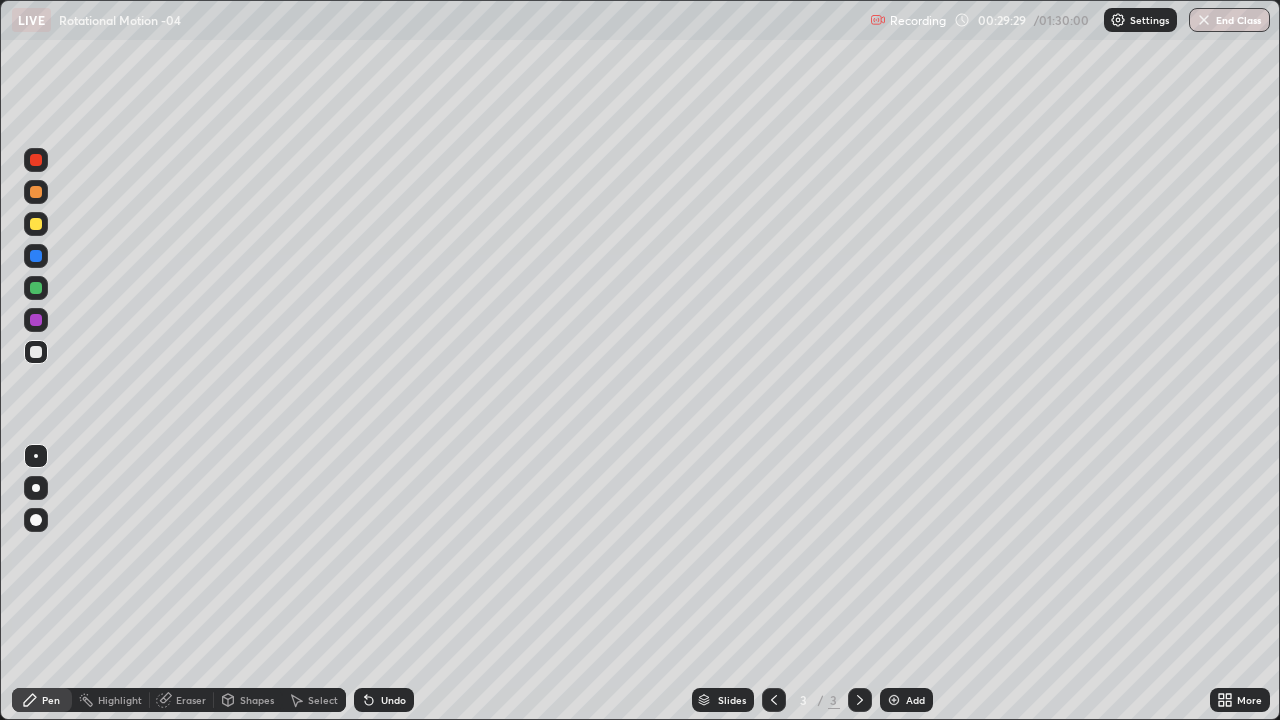 click on "Shapes" at bounding box center (248, 700) 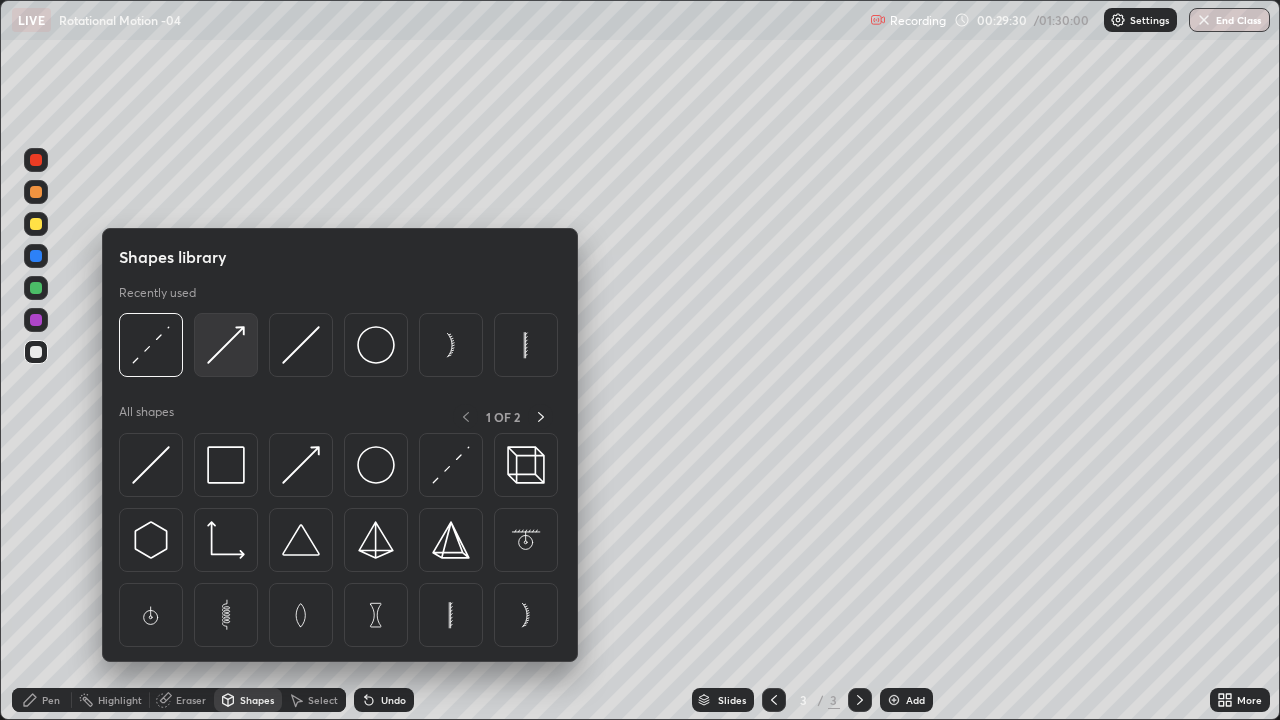 click at bounding box center (226, 345) 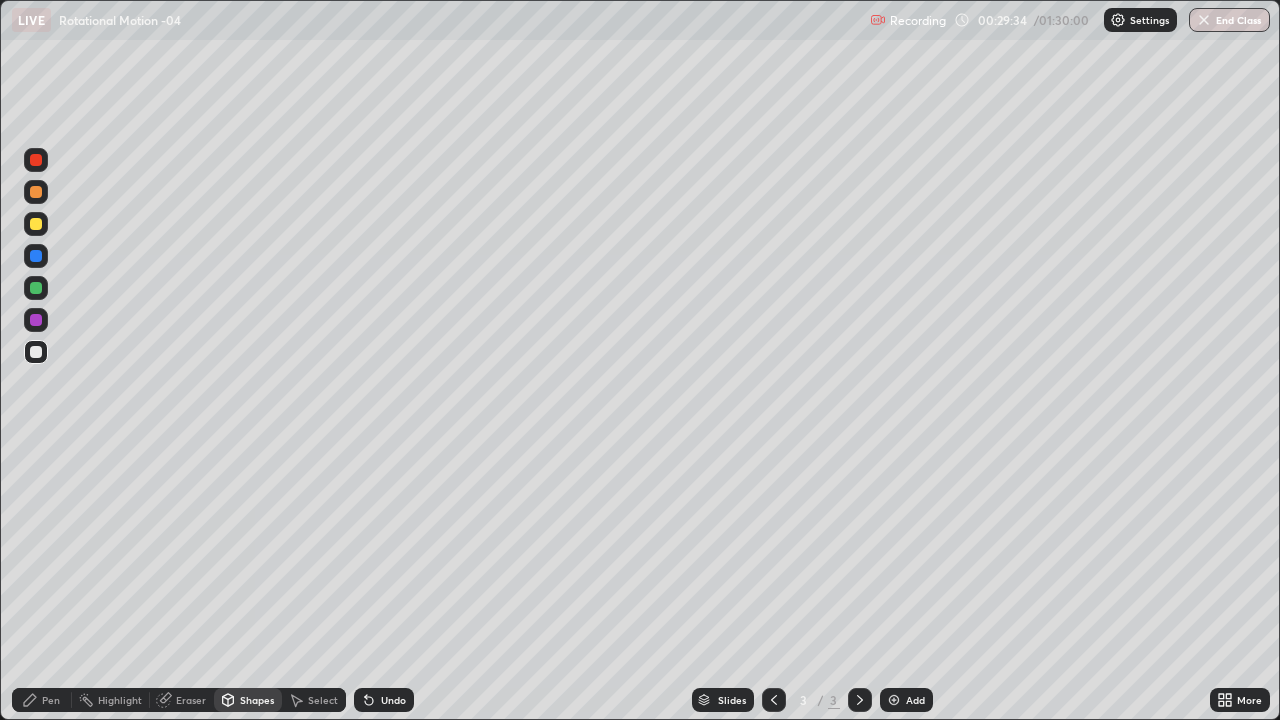 click on "Pen" at bounding box center [42, 700] 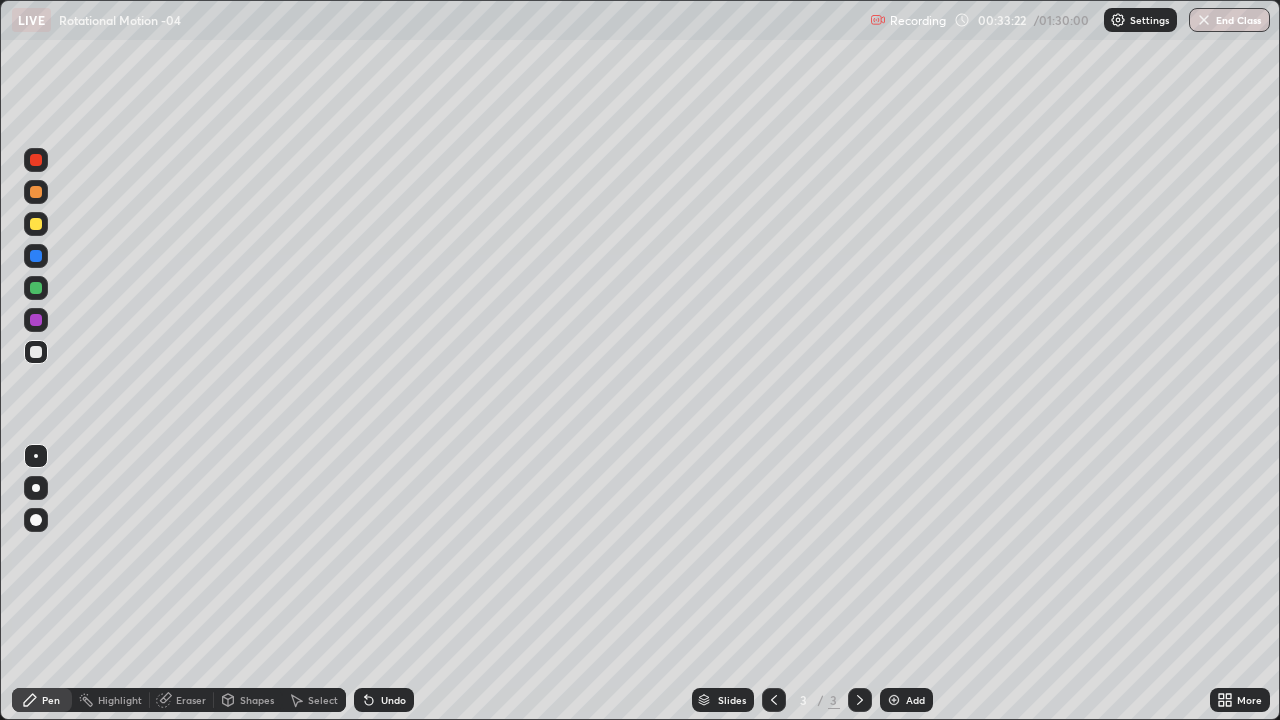 click on "Add" at bounding box center (915, 700) 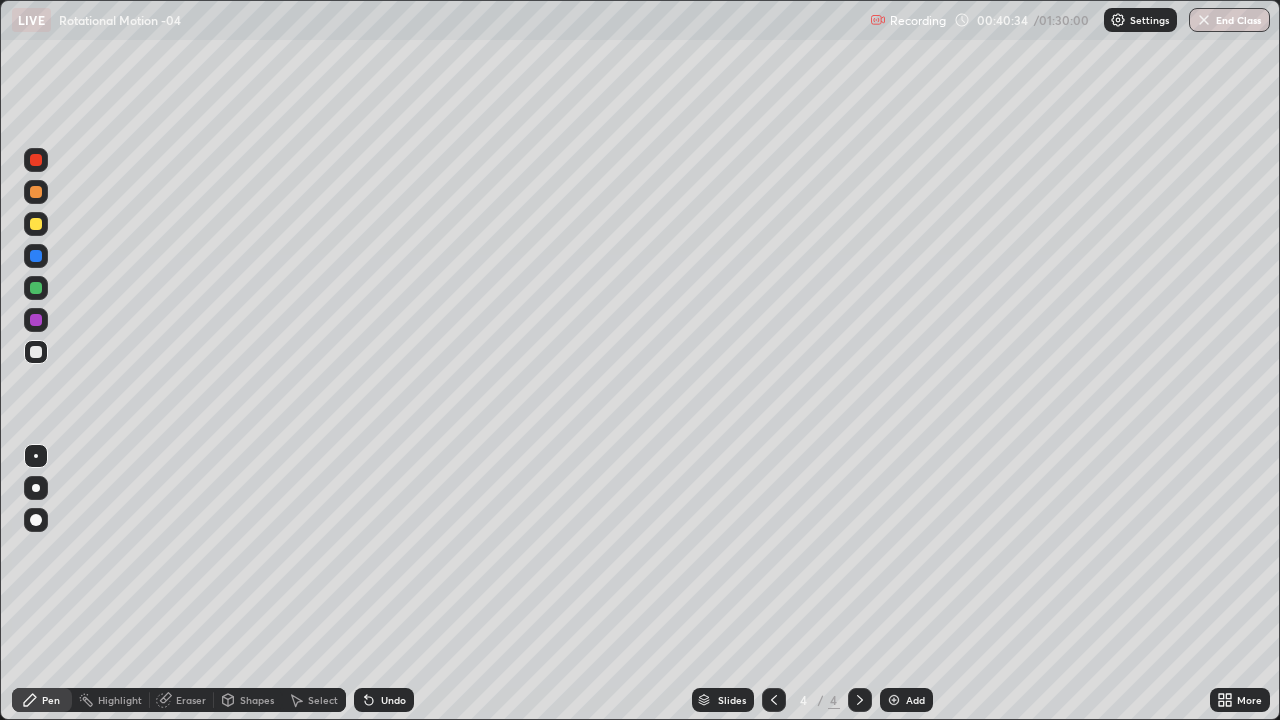 click at bounding box center [36, 224] 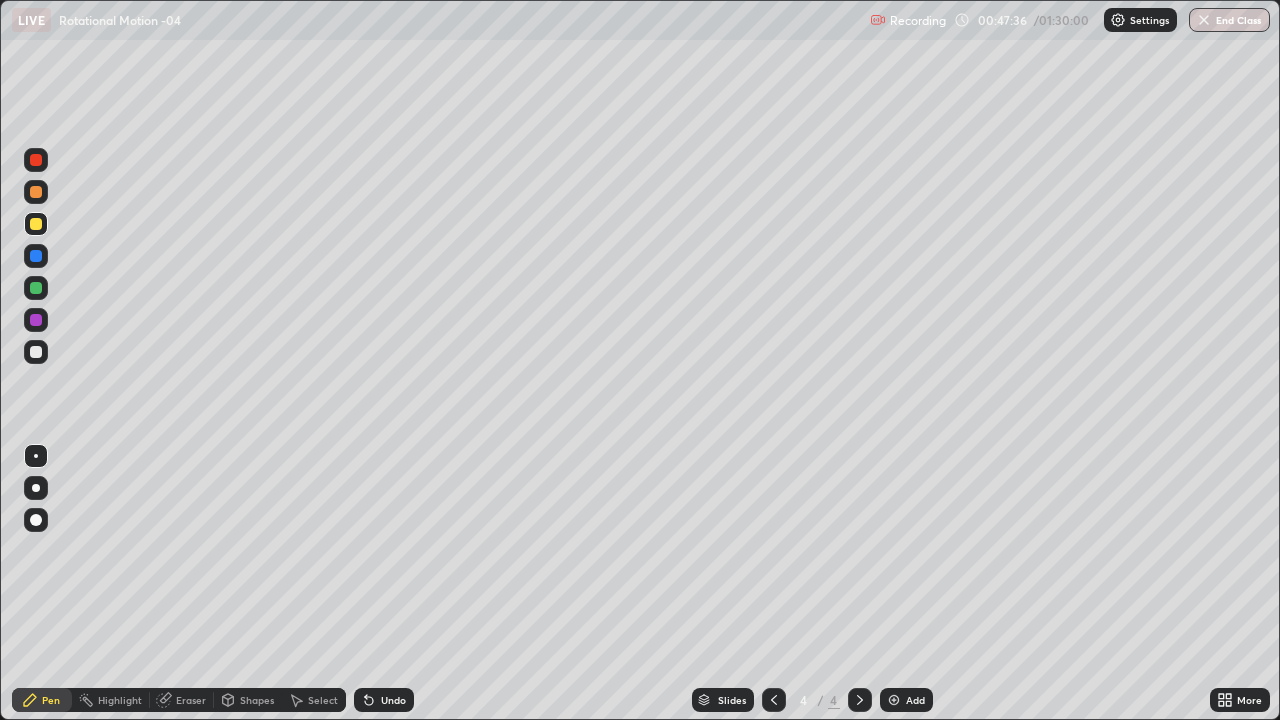 click on "Eraser" at bounding box center [191, 700] 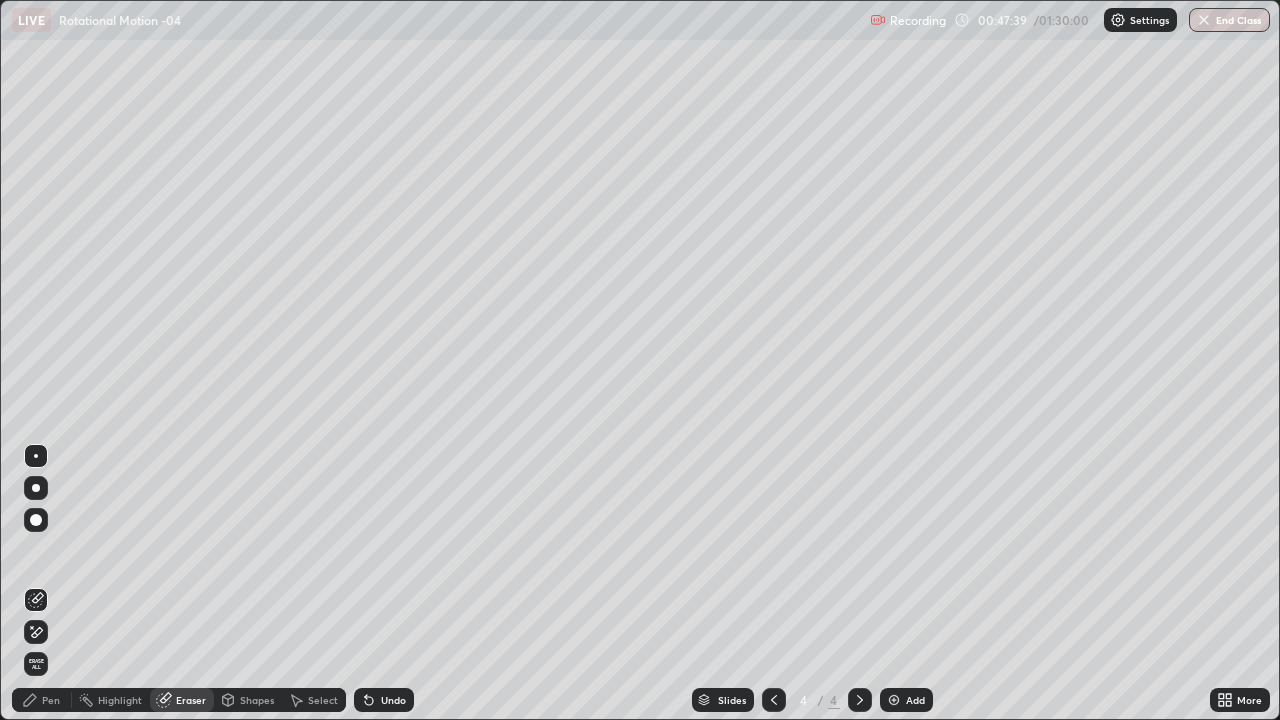 click on "Pen" at bounding box center [51, 700] 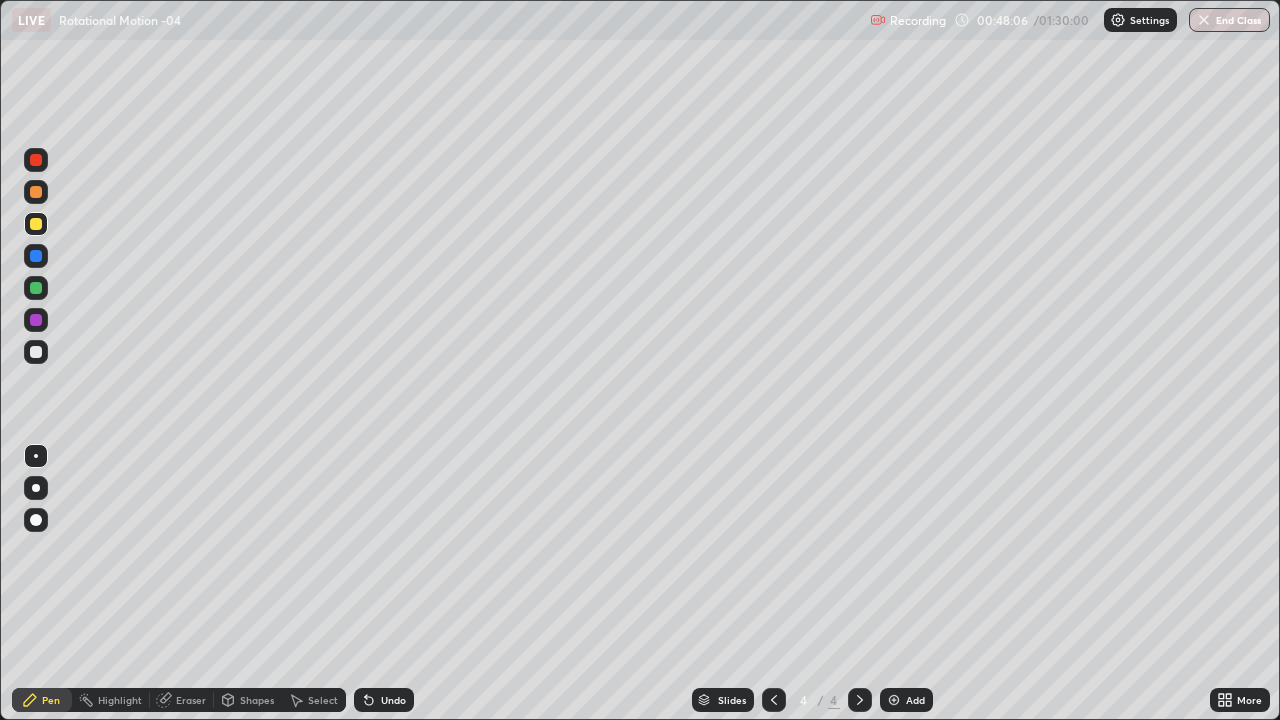 click on "LIVE Rotational Motion -04" at bounding box center [437, 20] 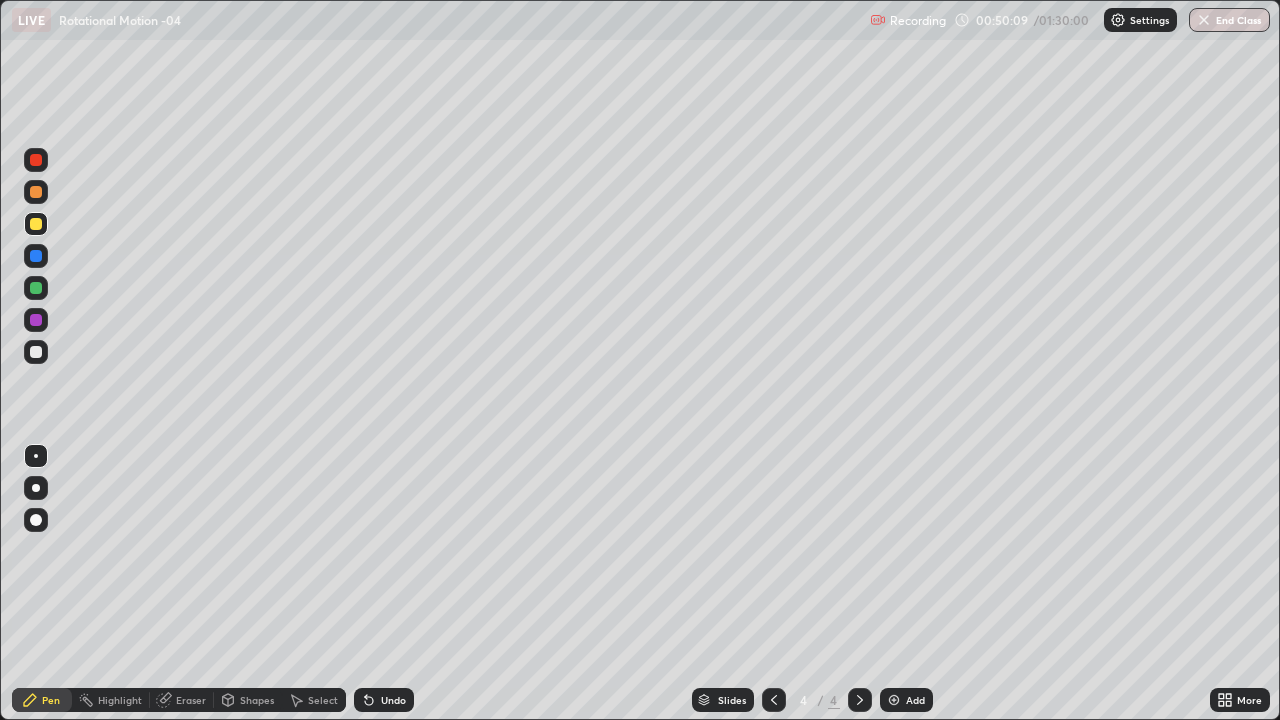 click at bounding box center (36, 256) 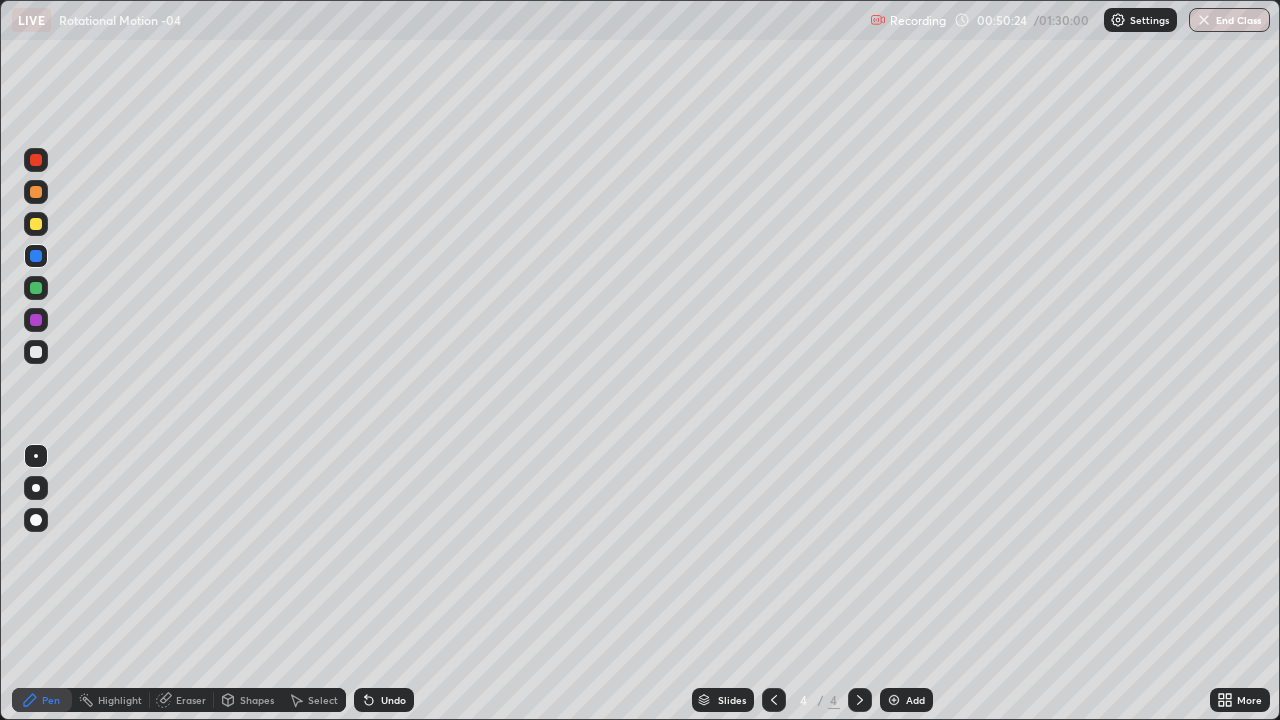 click on "LIVE Rotational Motion -04" at bounding box center (437, 20) 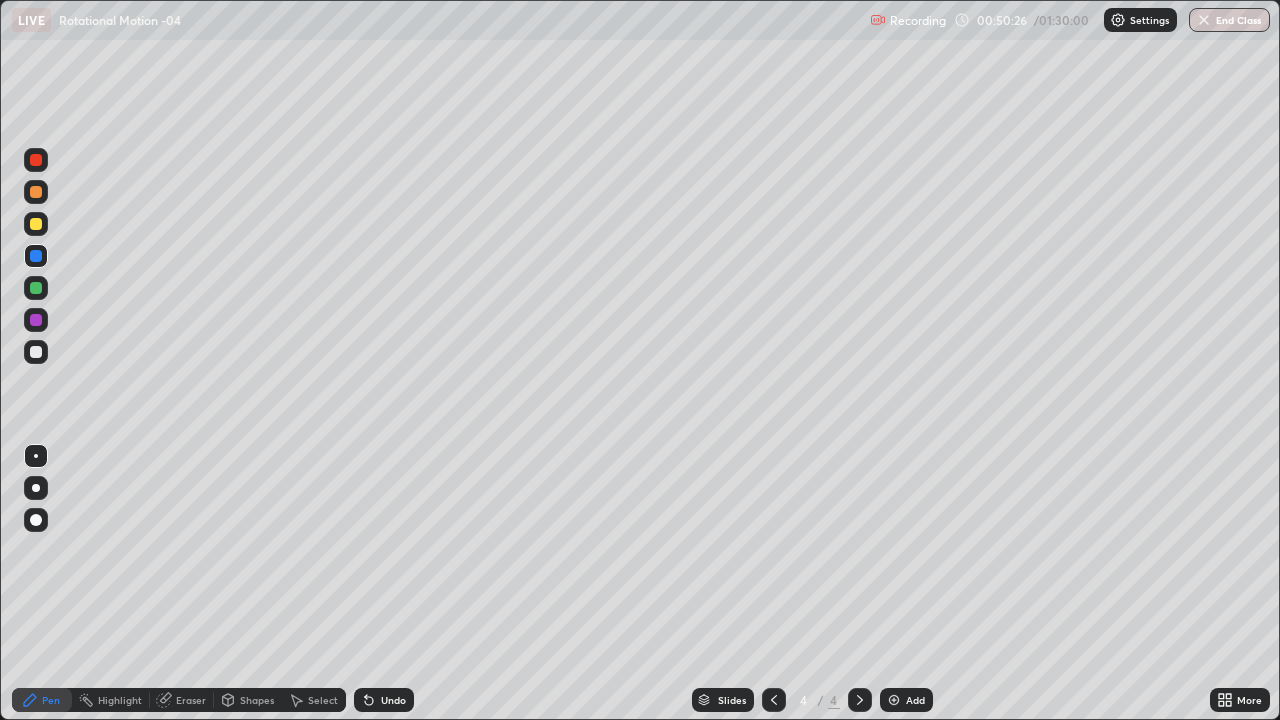 click on "Recording" at bounding box center (908, 20) 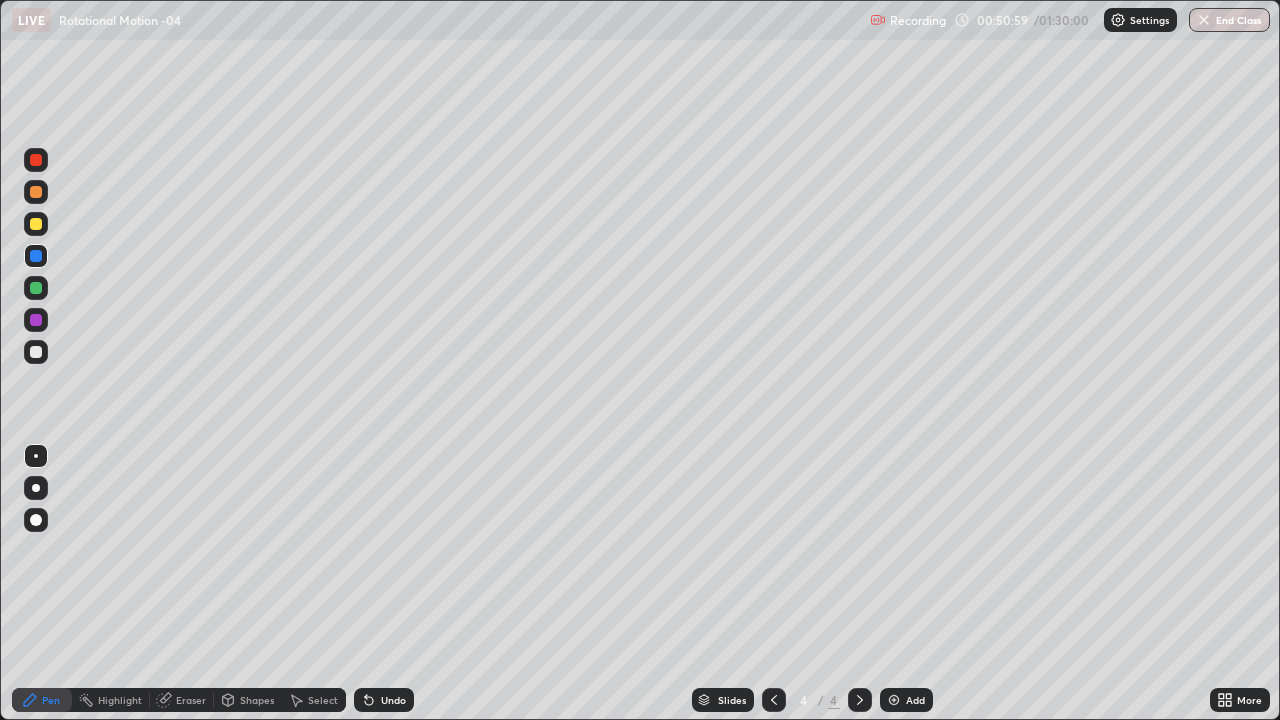 click on "Shapes" at bounding box center (248, 700) 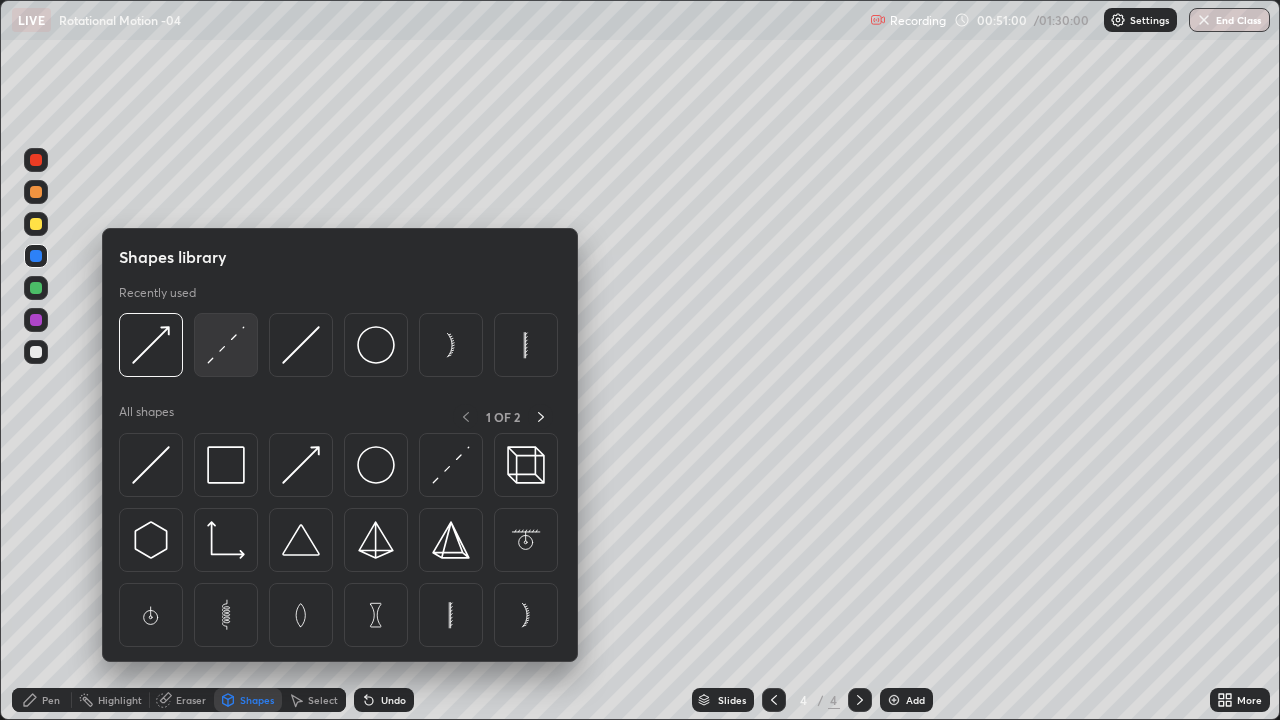 click at bounding box center [226, 345] 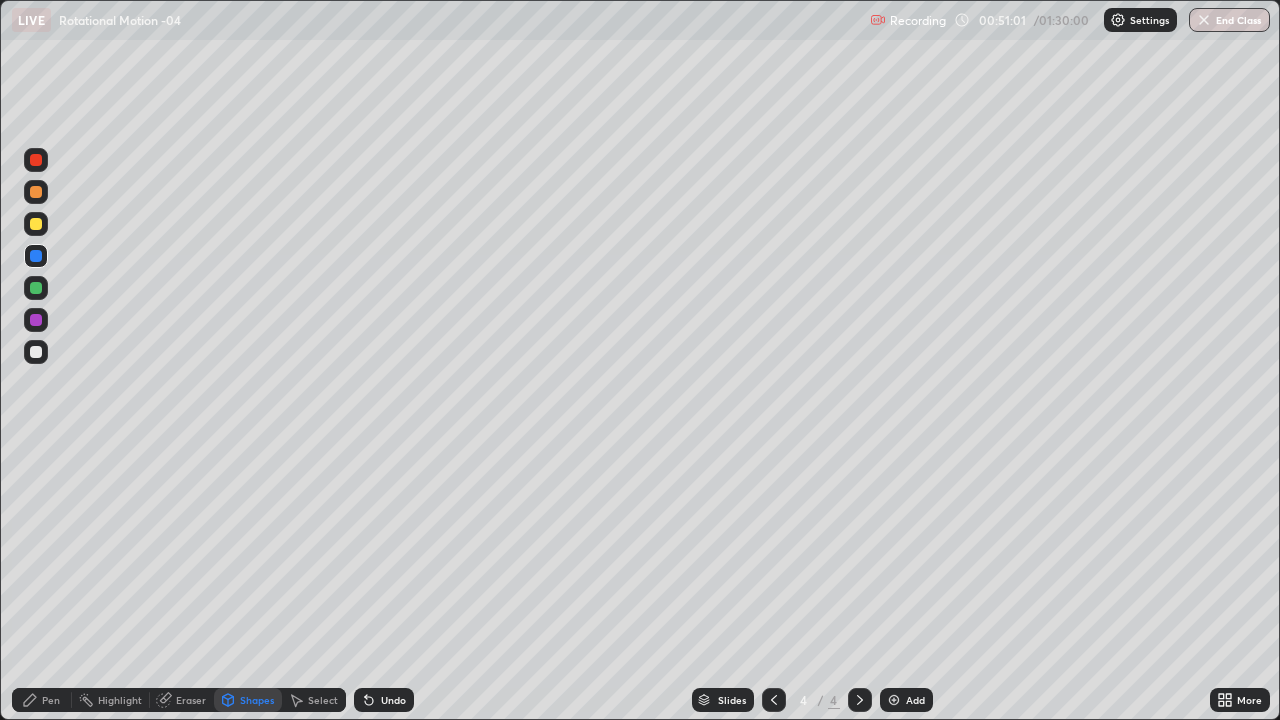 click at bounding box center [36, 256] 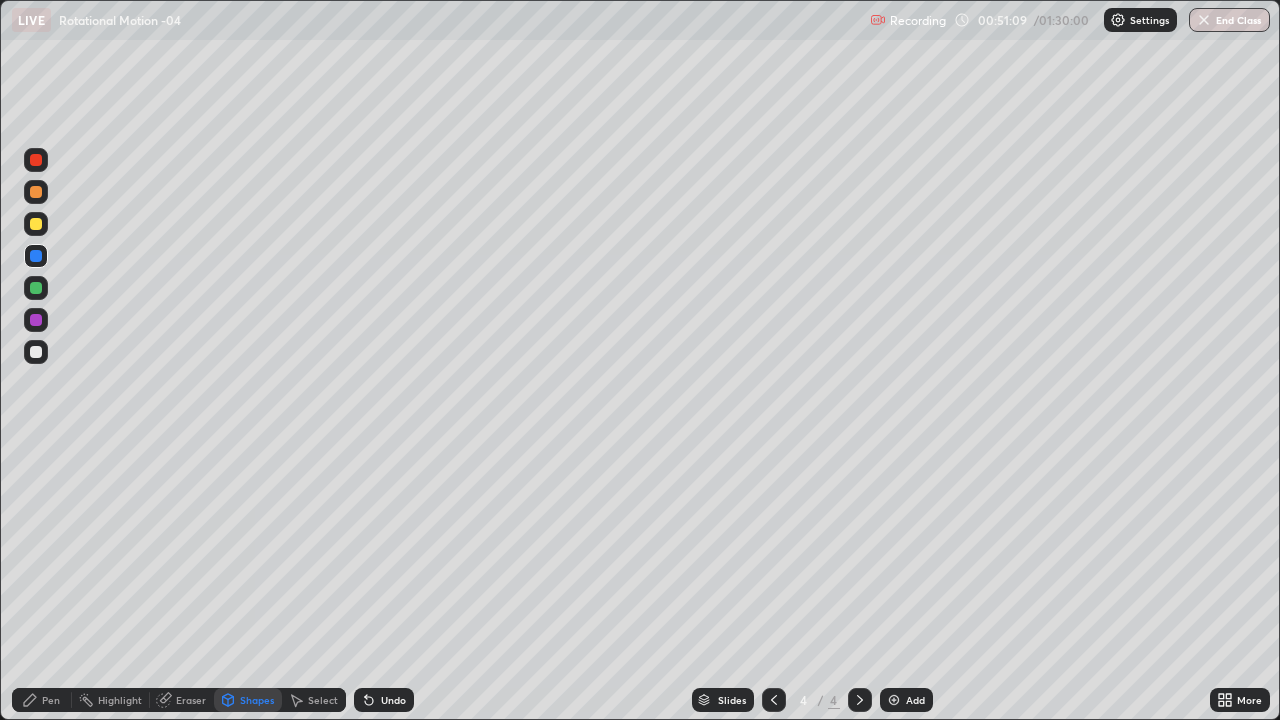 click on "Pen" at bounding box center [51, 700] 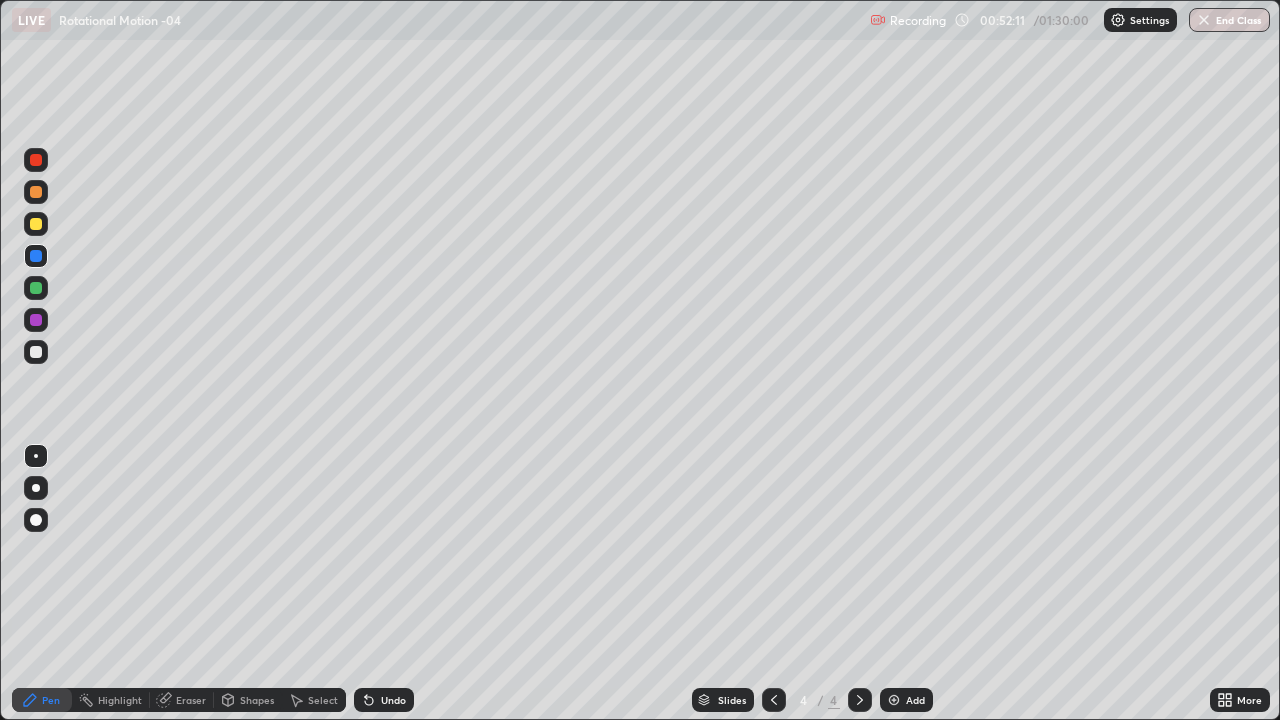 click on "LIVE Rotational Motion -04" at bounding box center [437, 20] 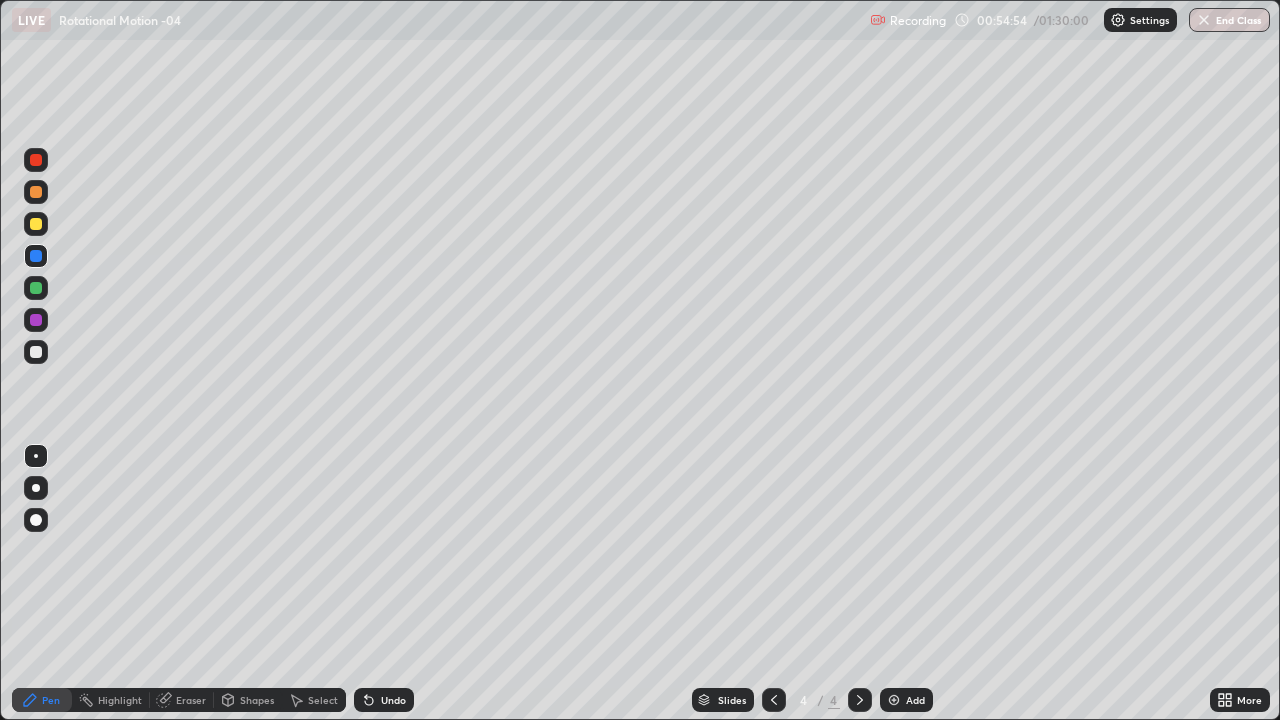 click on "Add" at bounding box center [906, 700] 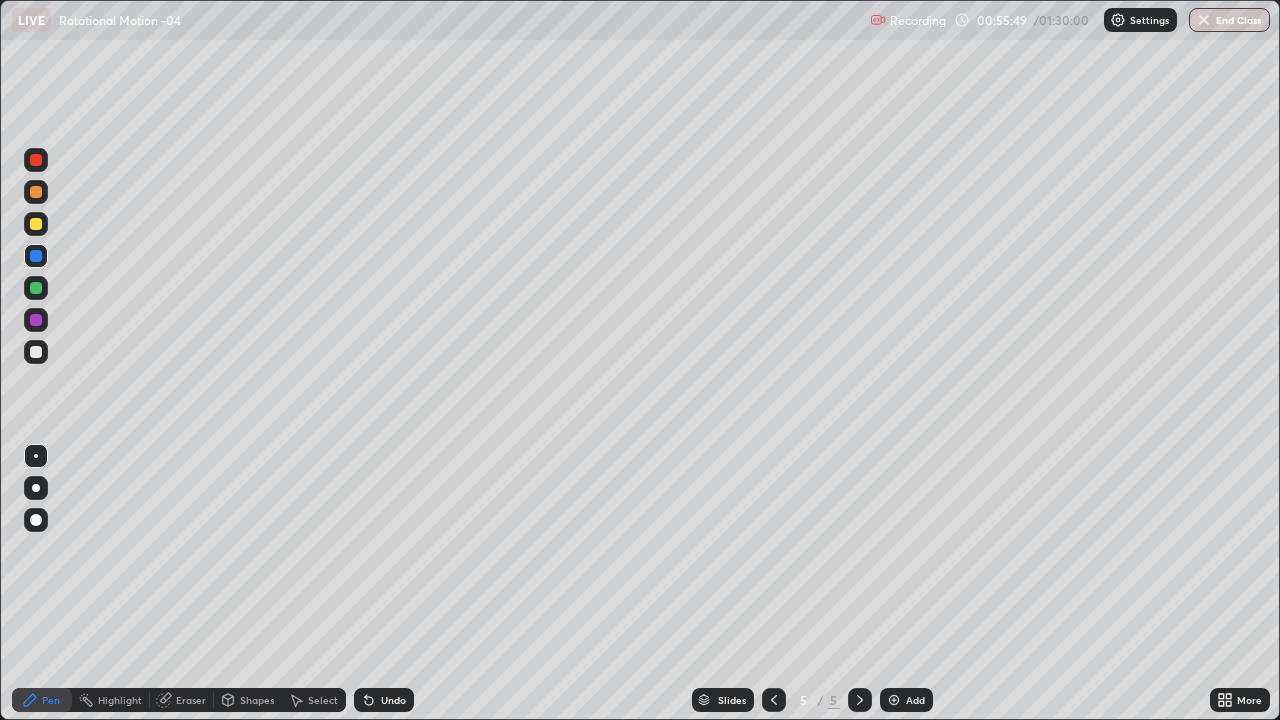 click at bounding box center [36, 224] 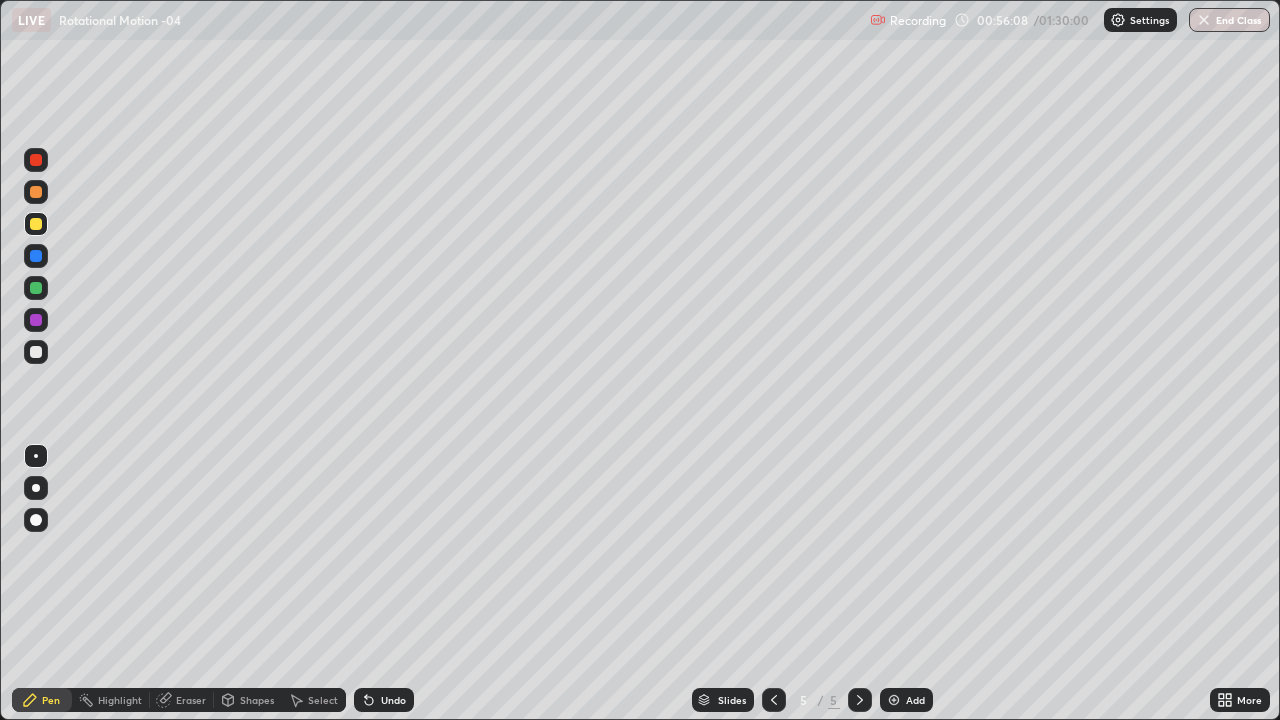 click on "Shapes" at bounding box center [257, 700] 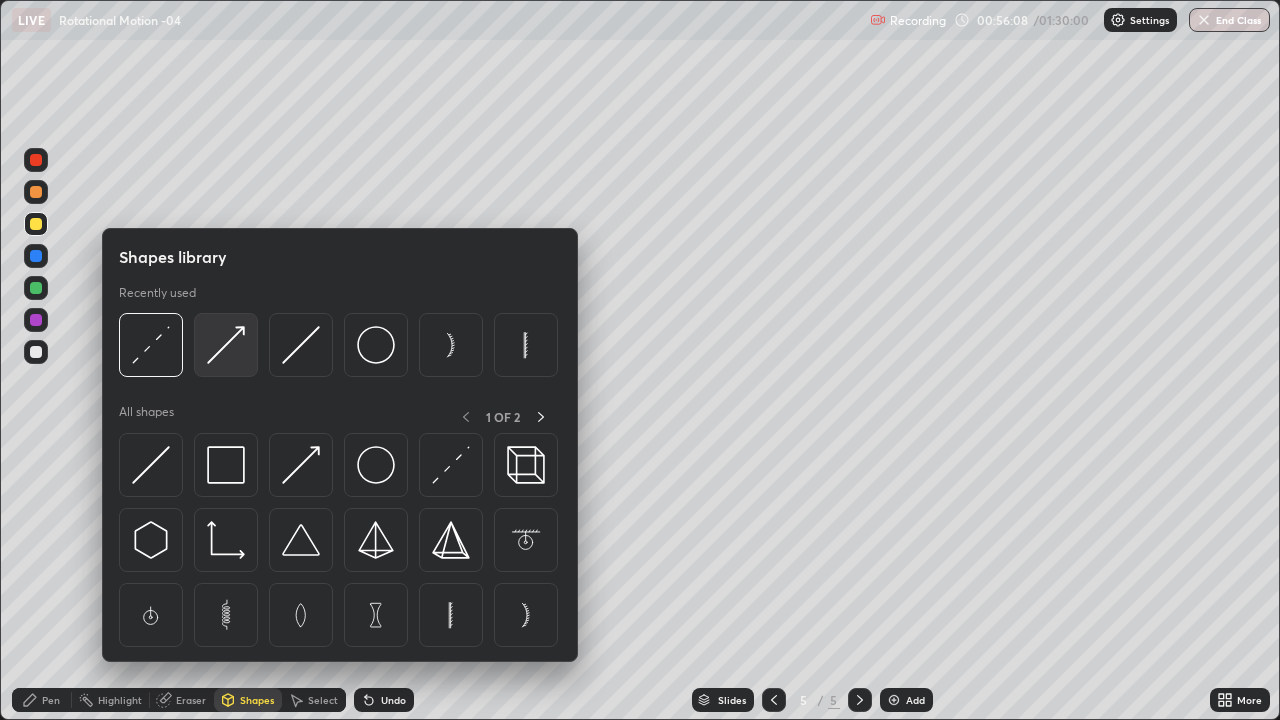 click at bounding box center [226, 345] 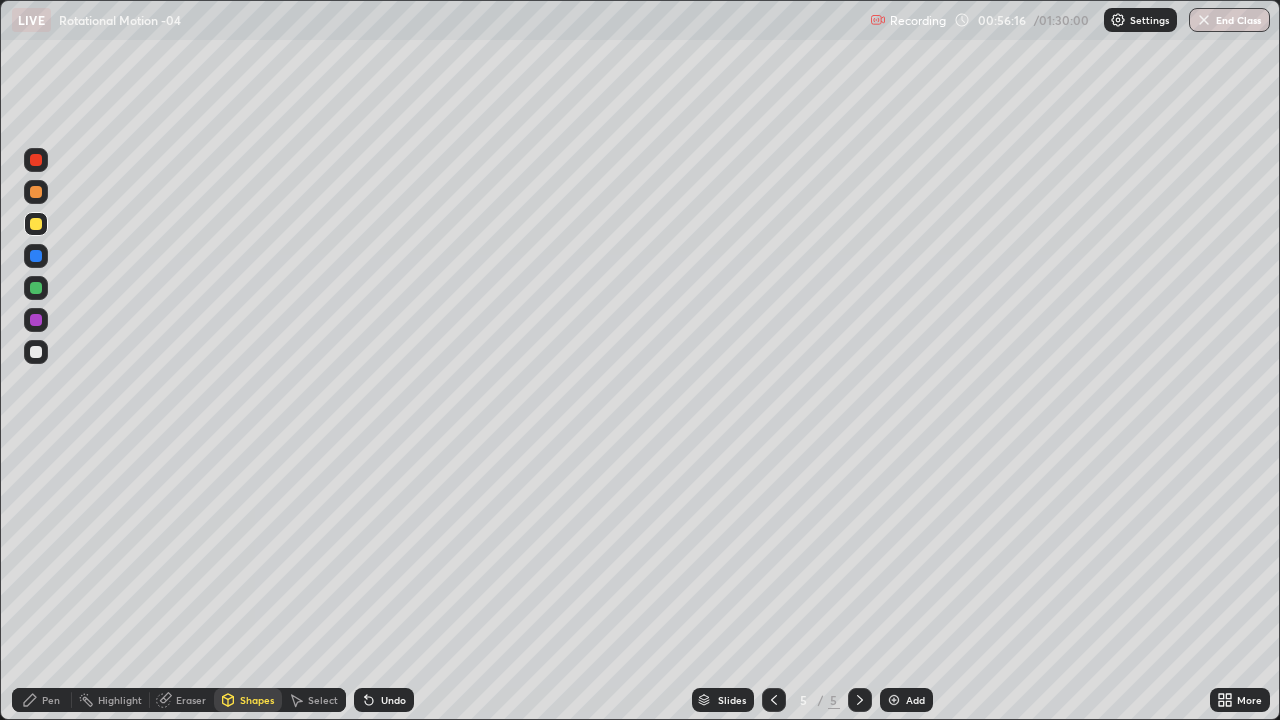 click on "Pen" at bounding box center [51, 700] 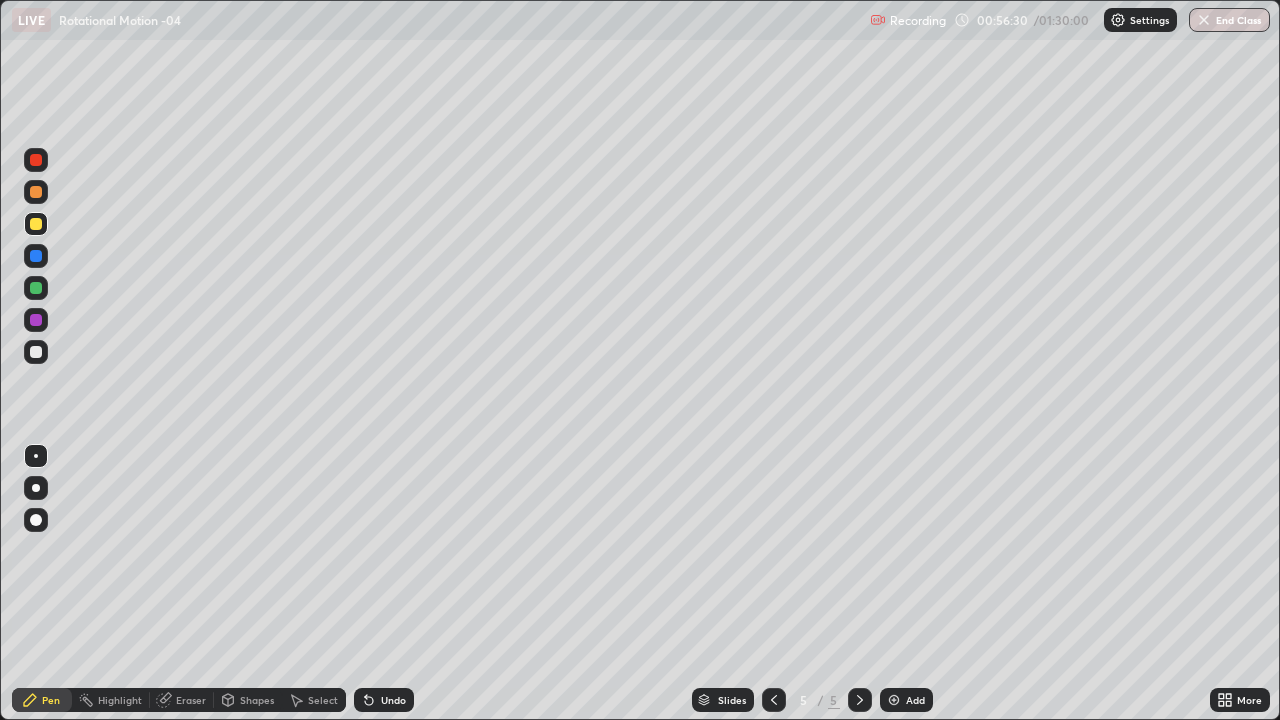 click on "Shapes" at bounding box center [257, 700] 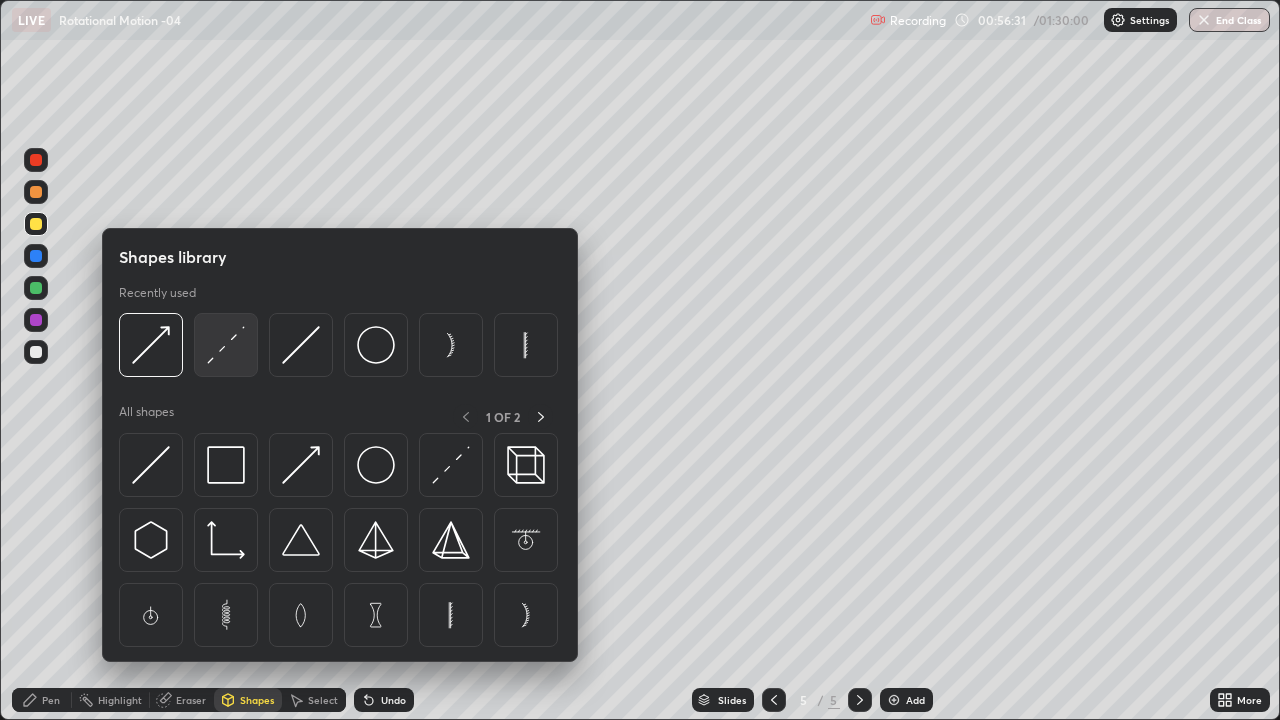 click at bounding box center [226, 345] 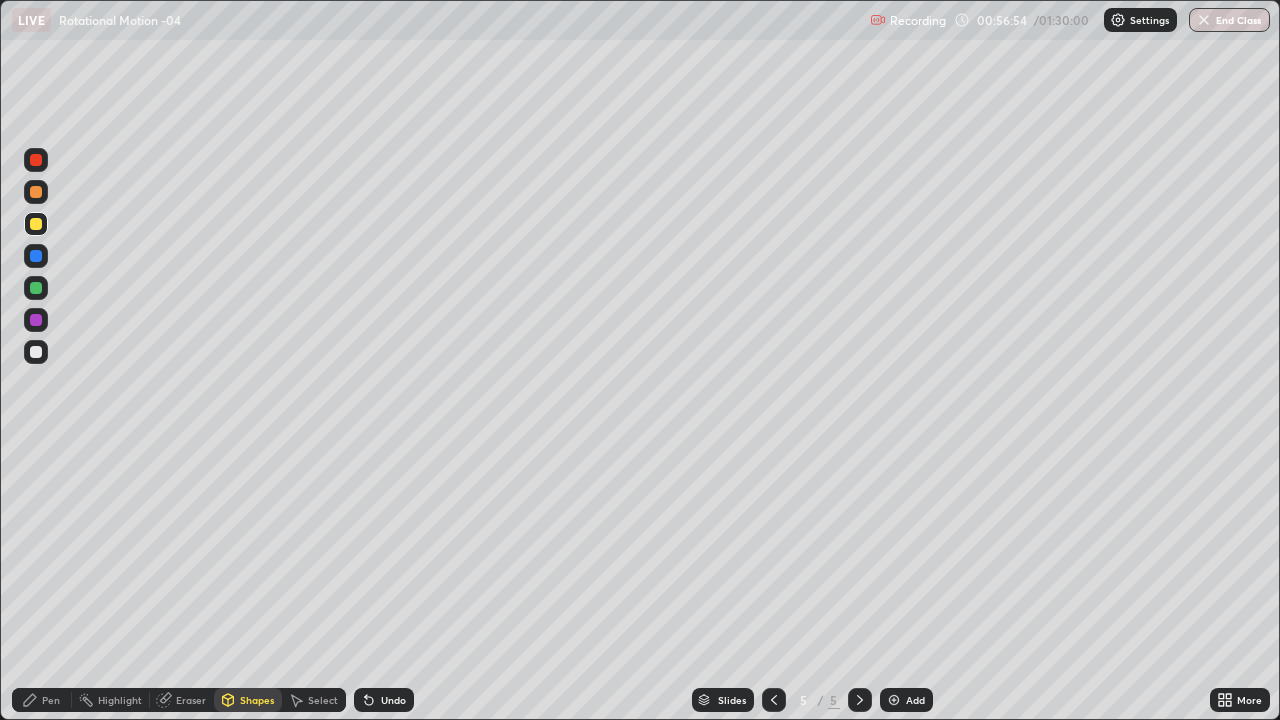 click on "Pen" at bounding box center (51, 700) 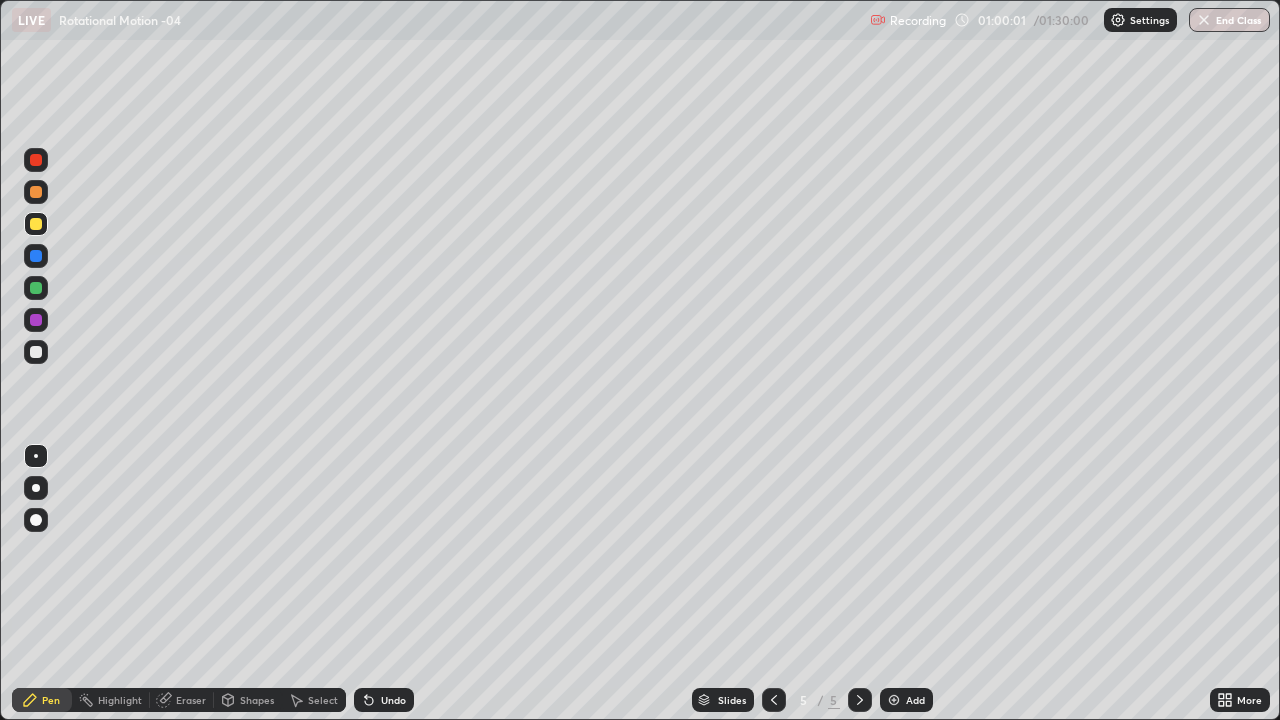 click at bounding box center [36, 352] 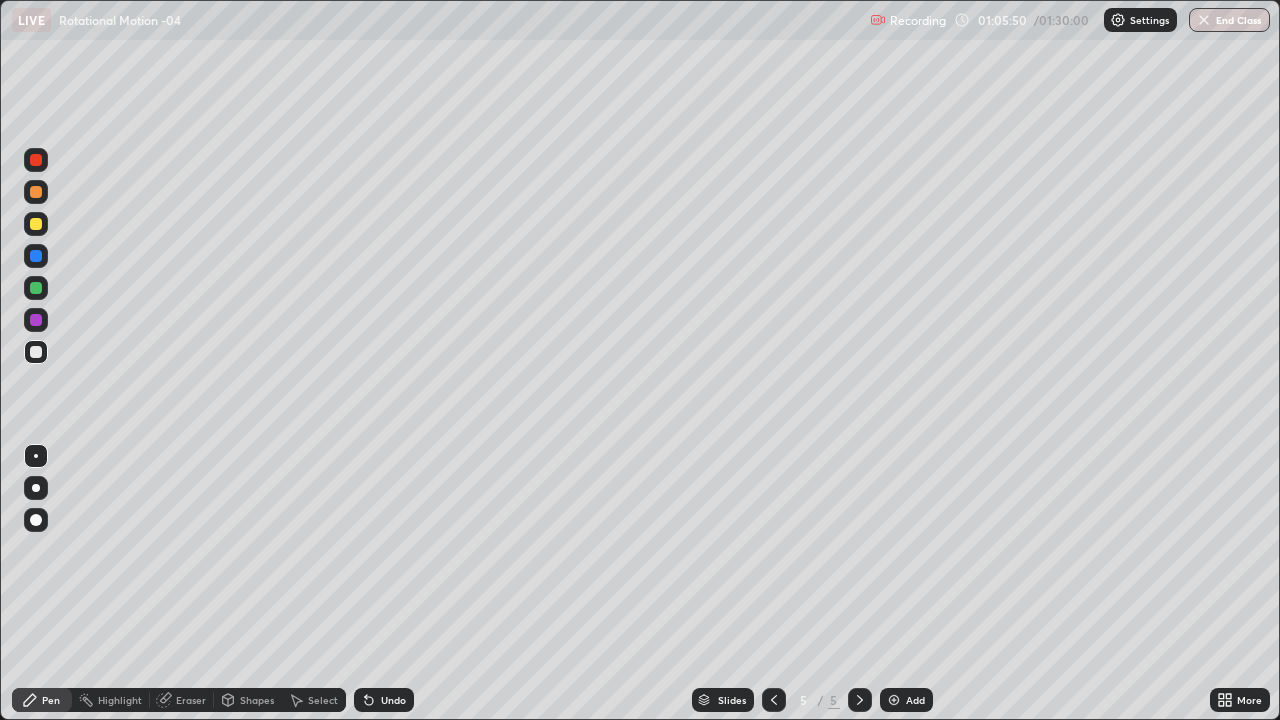 click on "Recording 01:05:50 /  01:30:00 Settings End Class" at bounding box center (1070, 20) 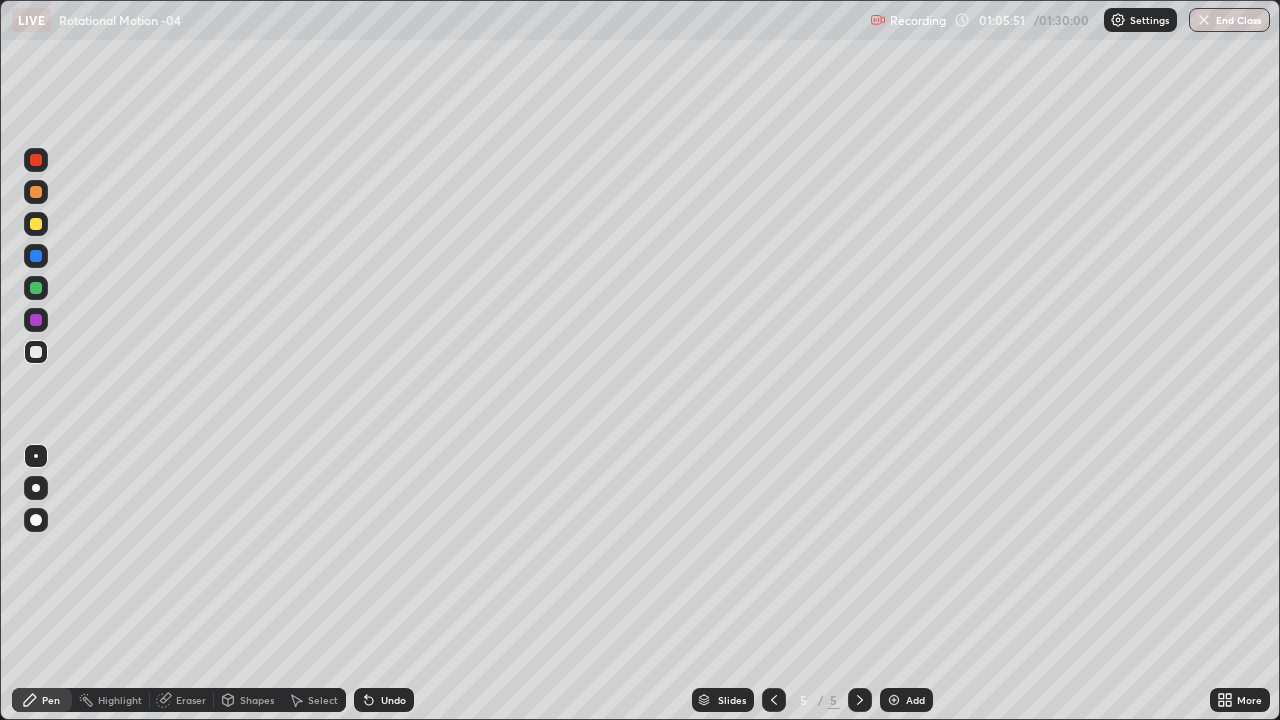 click on "Recording 01:05:51 /  01:30:00 Settings End Class" at bounding box center (1070, 20) 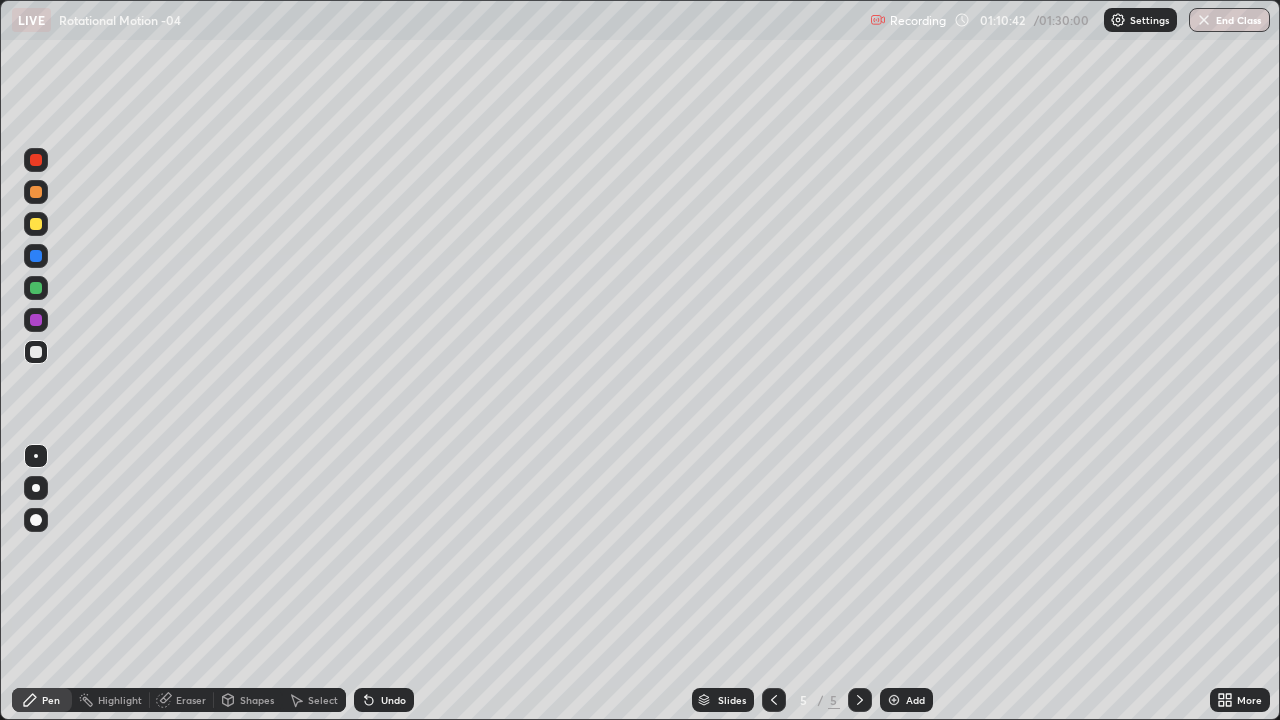 click on "Add" at bounding box center [915, 700] 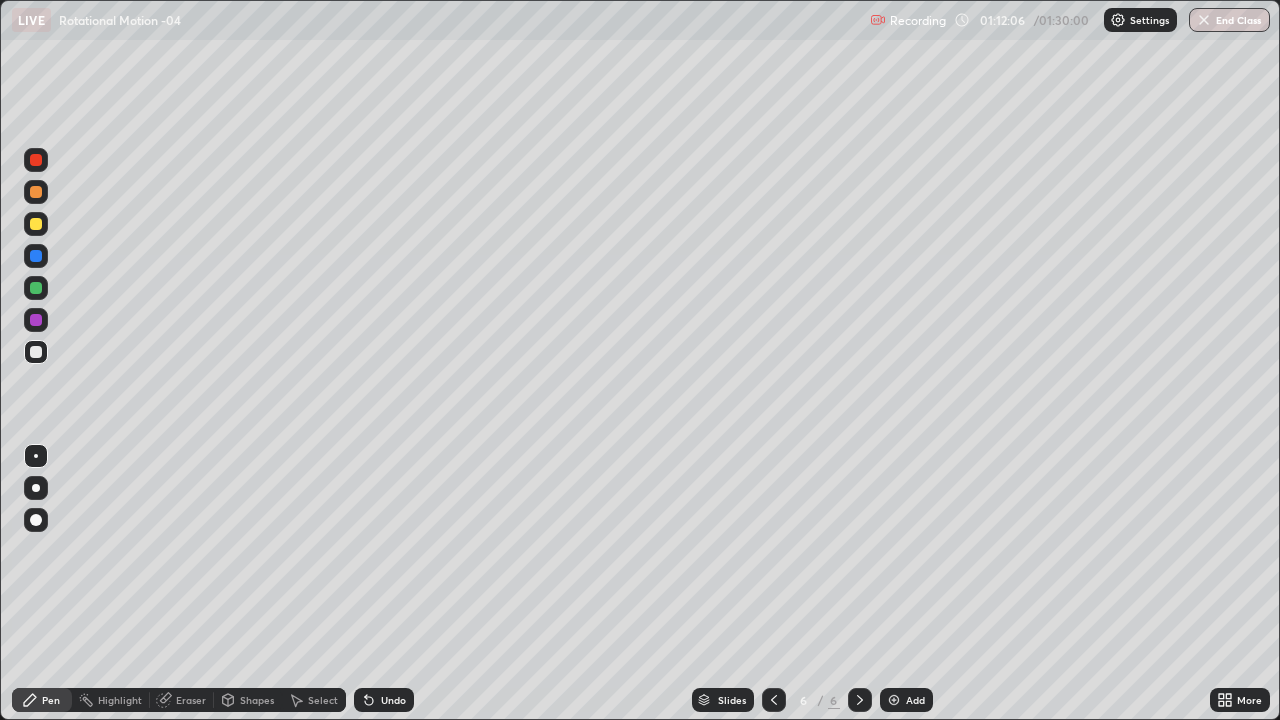 click at bounding box center [36, 224] 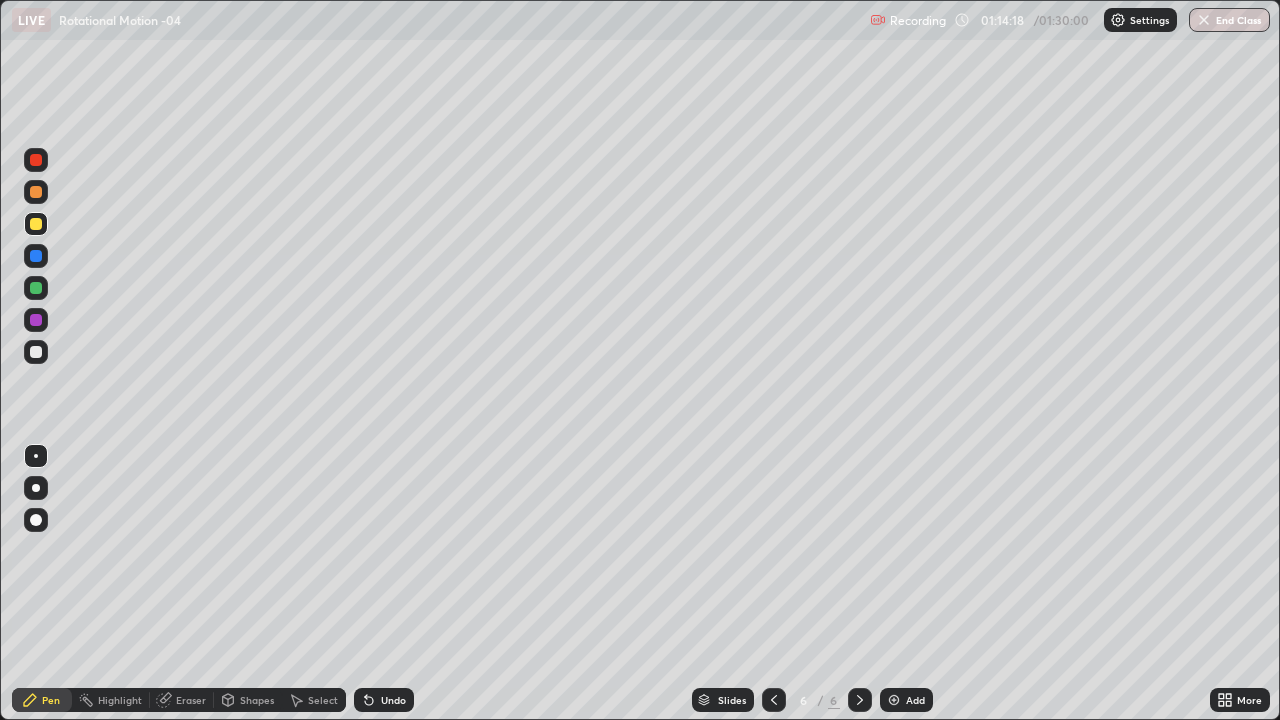 click at bounding box center [36, 352] 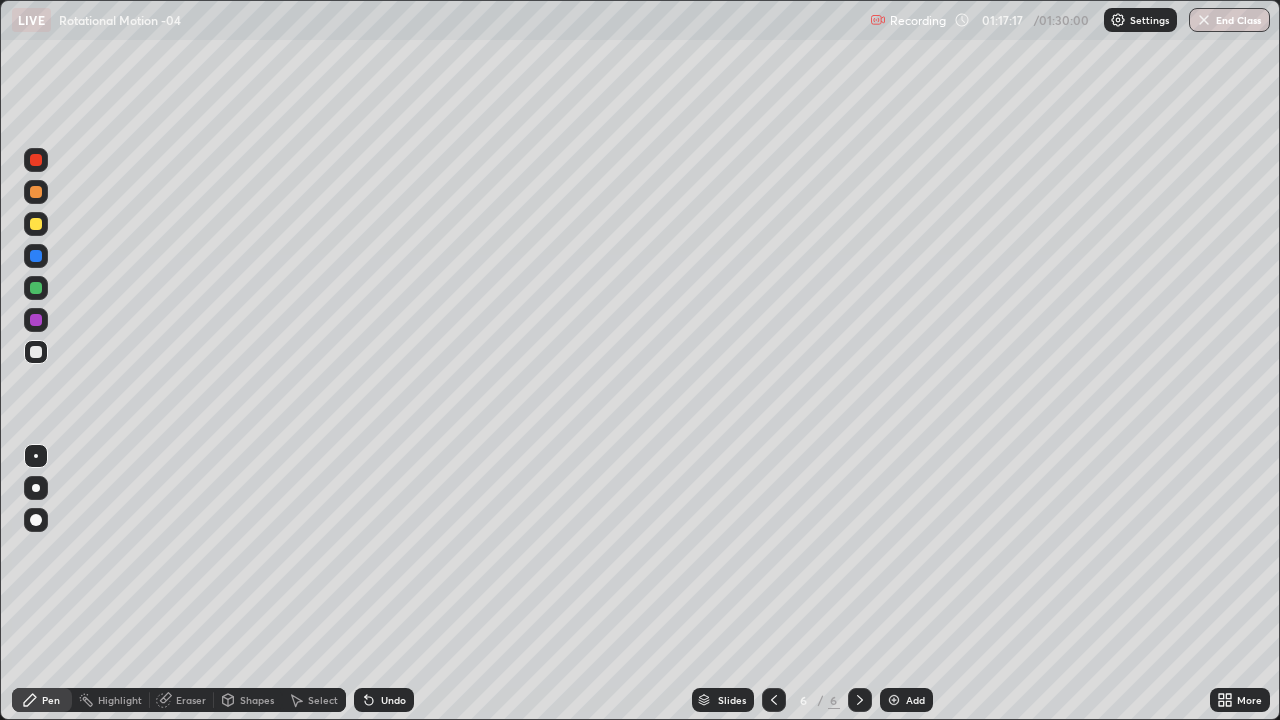 click on "End Class" at bounding box center [1229, 20] 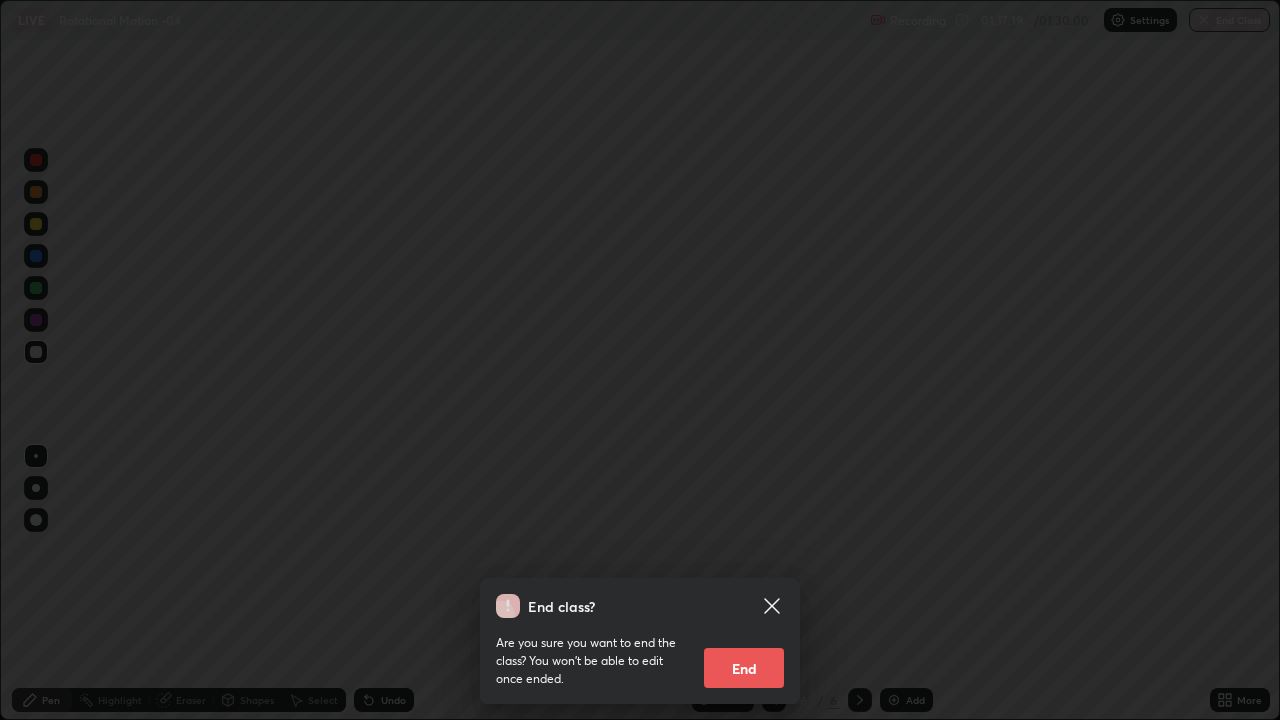 click on "End" at bounding box center [744, 668] 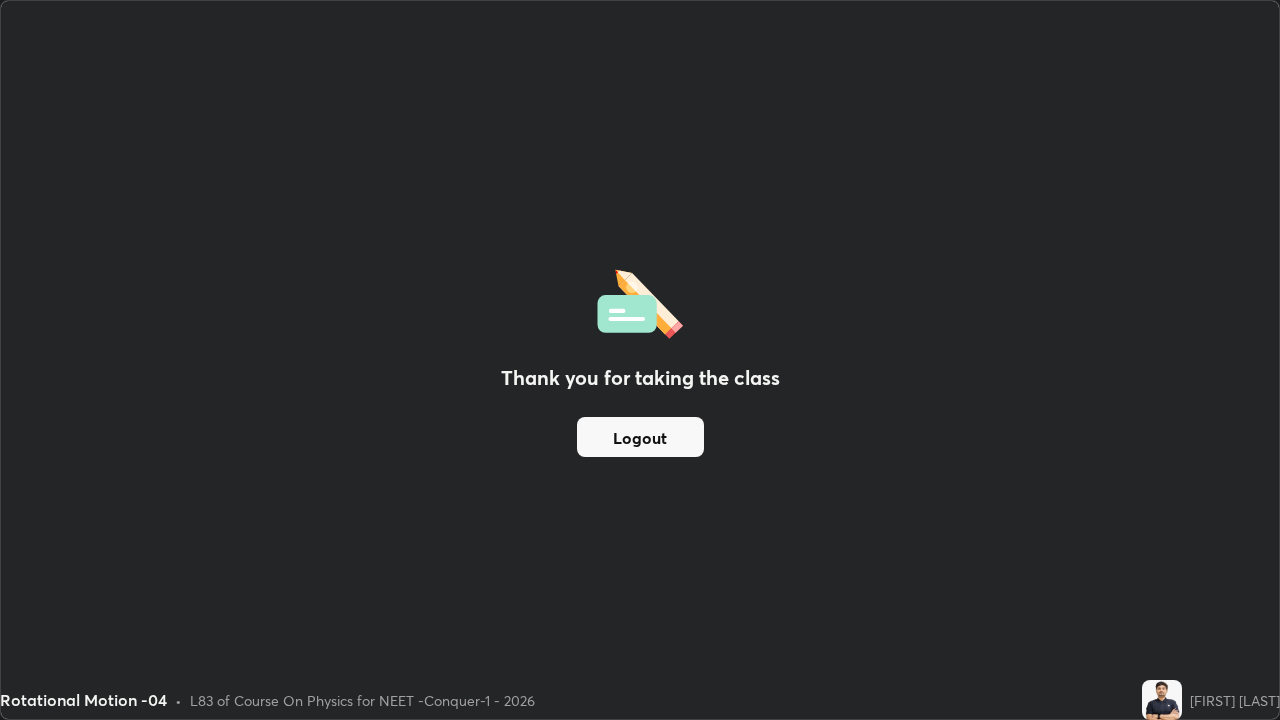 click on "Logout" at bounding box center [640, 437] 